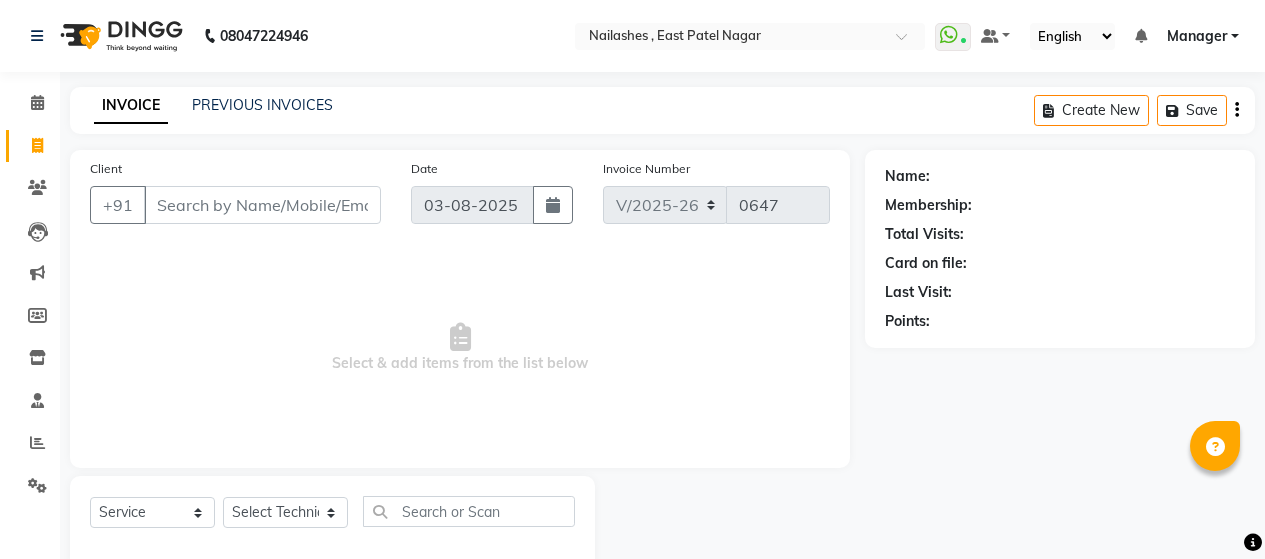 select on "3836" 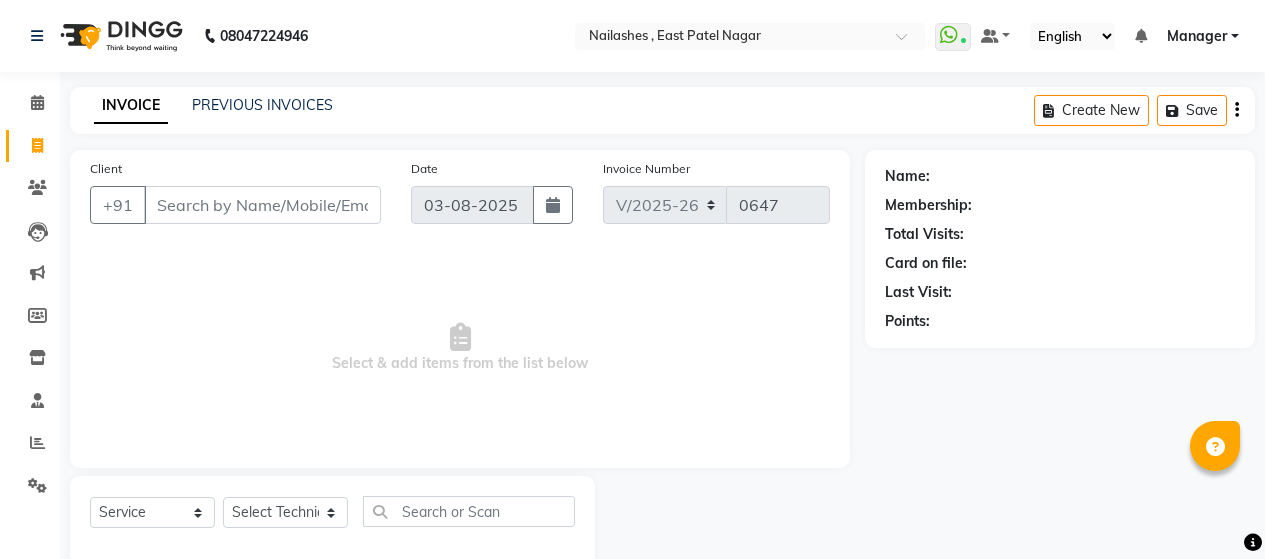 scroll, scrollTop: 0, scrollLeft: 0, axis: both 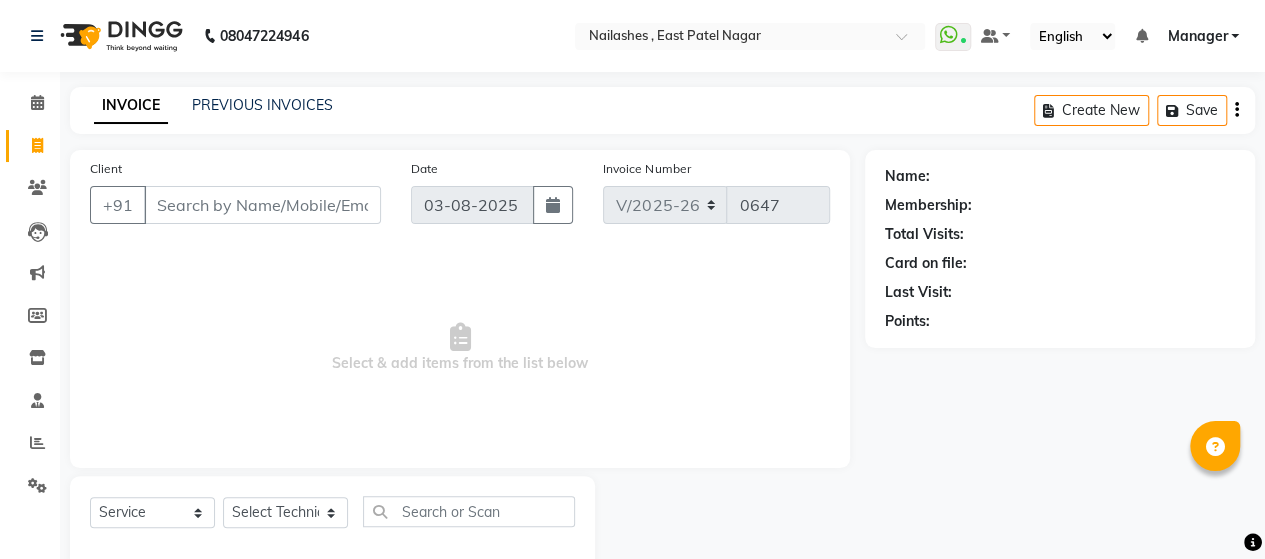 drag, startPoint x: 185, startPoint y: 188, endPoint x: 190, endPoint y: 202, distance: 14.866069 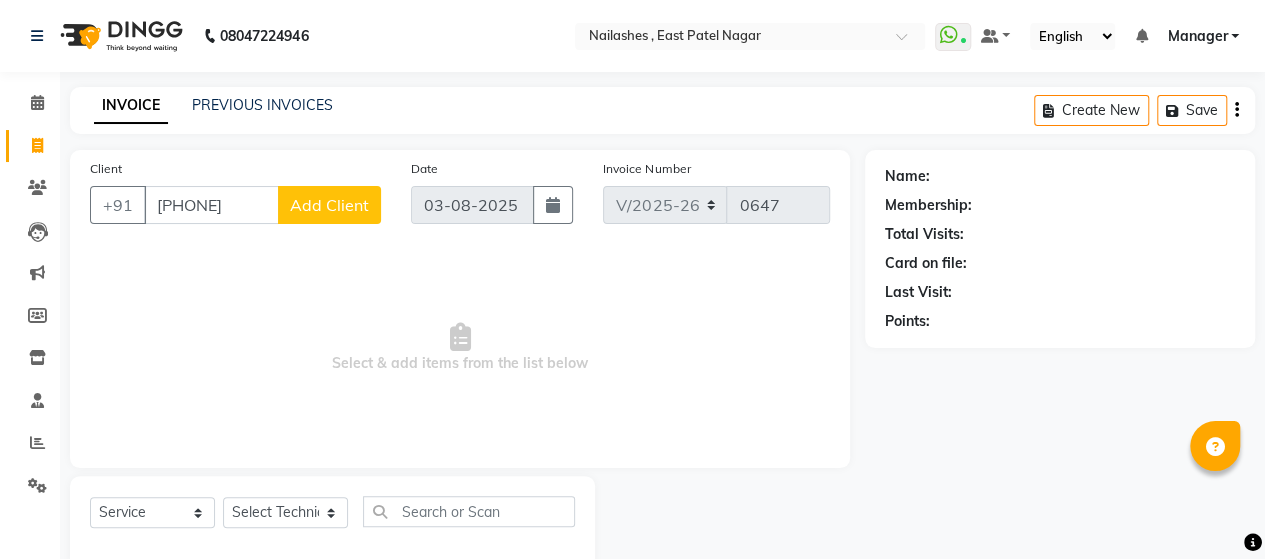 type on "[PHONE]" 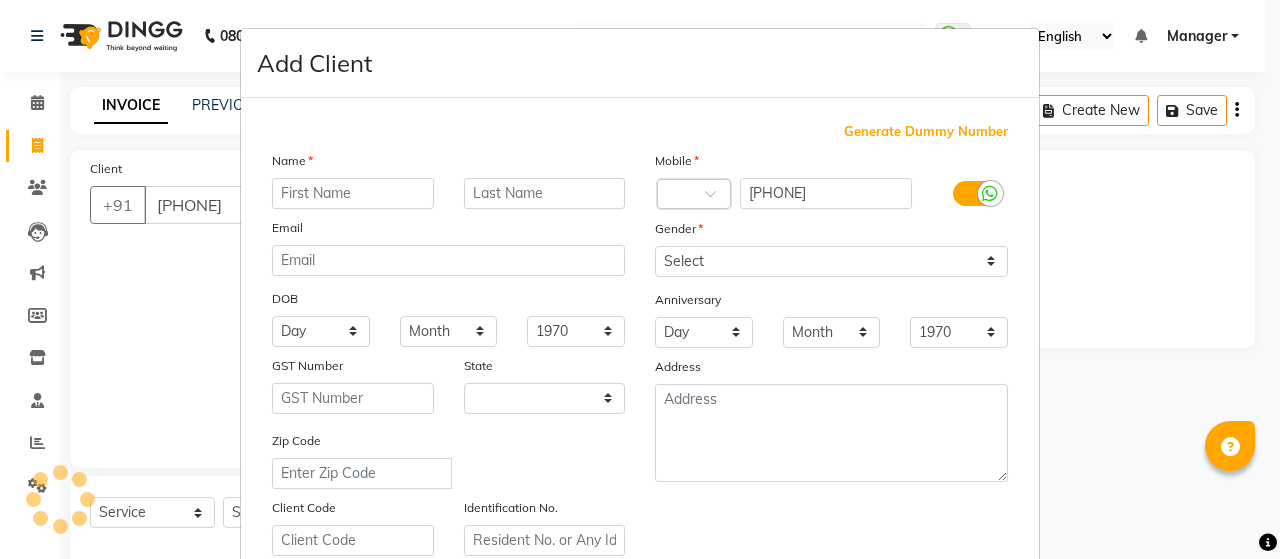 select on "21" 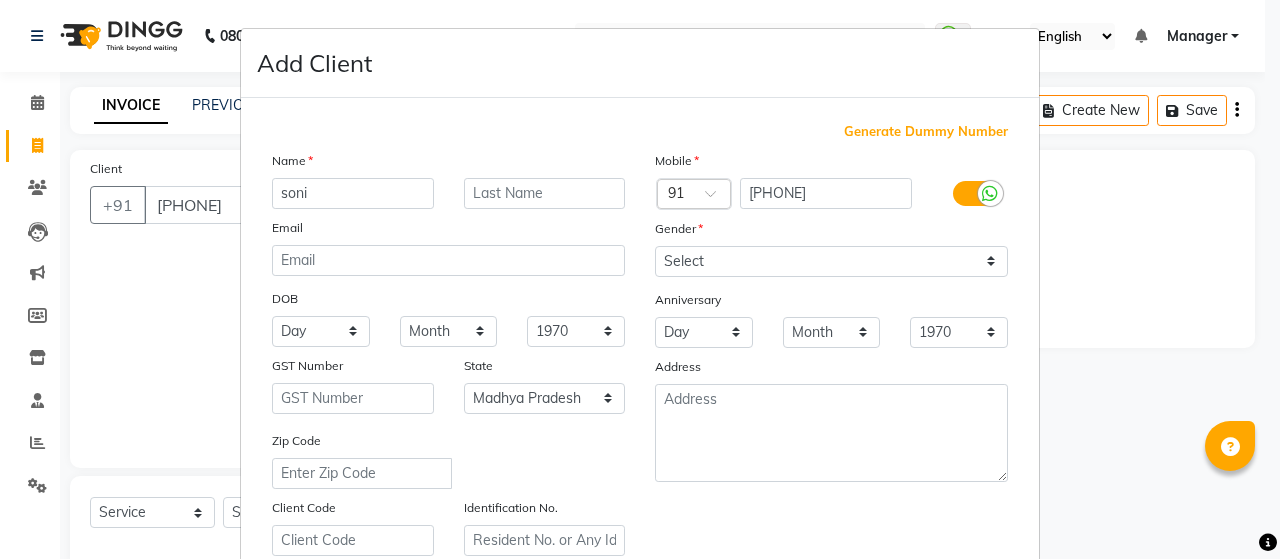 type on "soni" 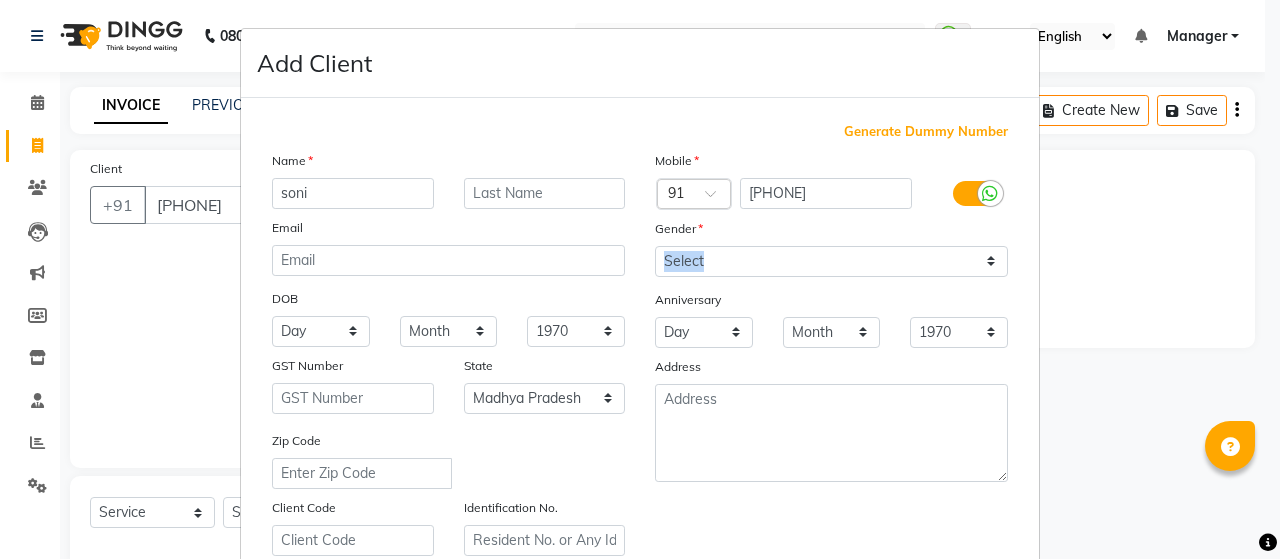 drag, startPoint x: 702, startPoint y: 277, endPoint x: 704, endPoint y: 262, distance: 15.132746 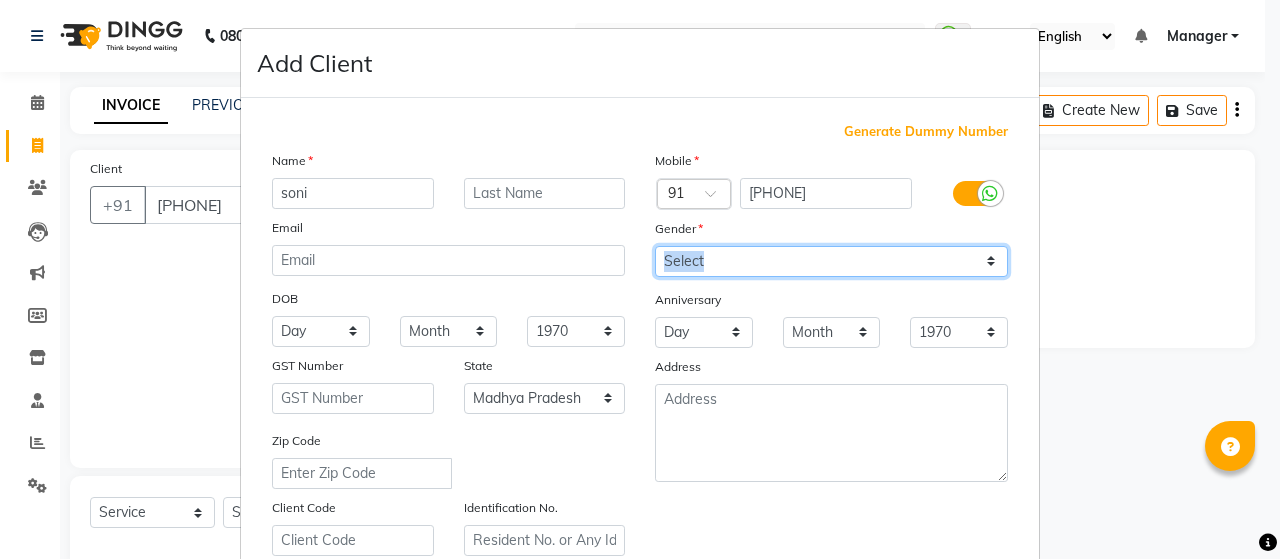 click on "Select Male Female Other Prefer Not To Say" at bounding box center [831, 261] 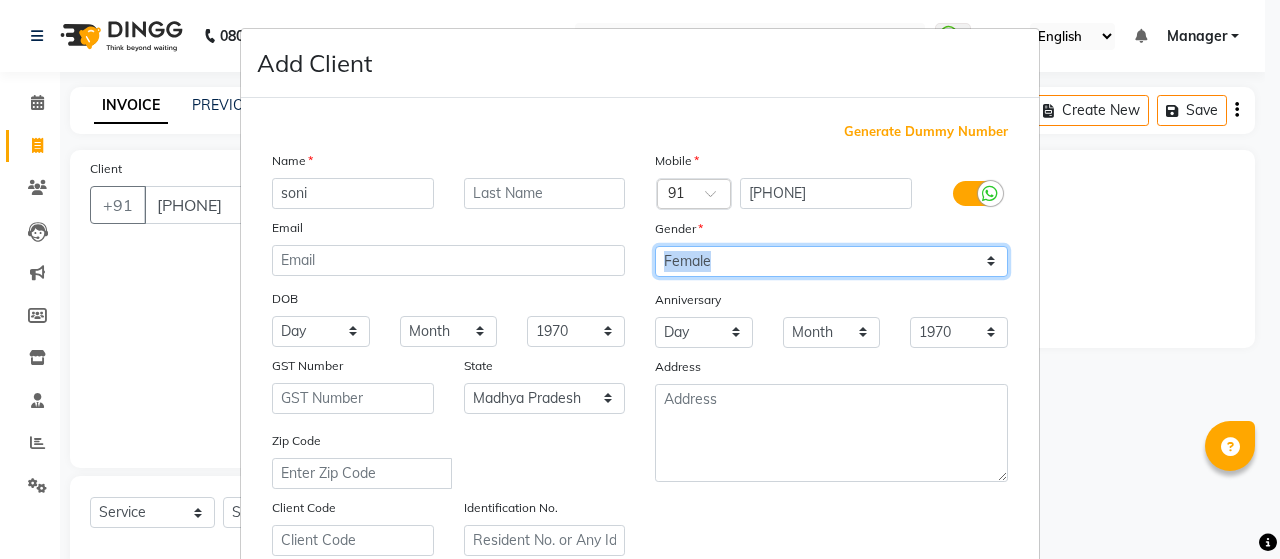 click on "Select Male Female Other Prefer Not To Say" at bounding box center [831, 261] 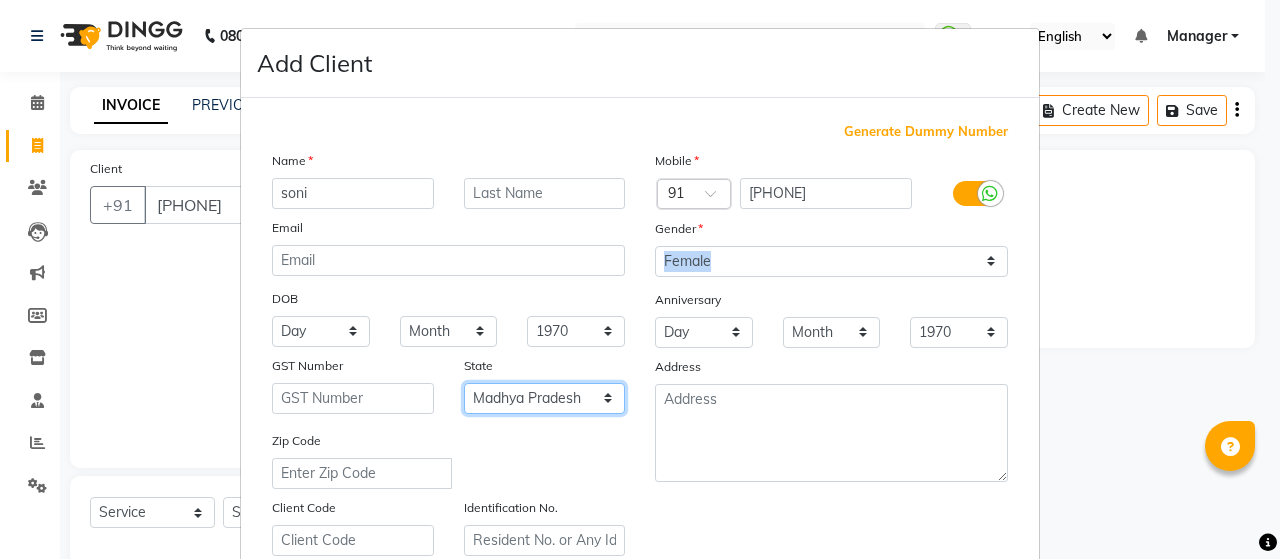 click on "Select Andaman and Nicobar Islands Andhra Pradesh Arunachal Pradesh Assam Bihar Chandigarh Chhattisgarh Dadra and Nagar Haveli Daman and Diu Delhi Goa Gujarat Haryana Himachal Pradesh Jammu and Kashmir Jharkhand Karnataka Kerala Lakshadweep Madhya Pradesh Maharashtra Manipur Meghalaya Mizoram Nagaland Odisha Pondicherry Punjab Rajasthan Sikkim Tamil Nadu Telangana Tripura Uttar Pradesh Uttarakhand West Bengal Ladakh Other Territory Centre Jurisdiction" at bounding box center [545, 398] 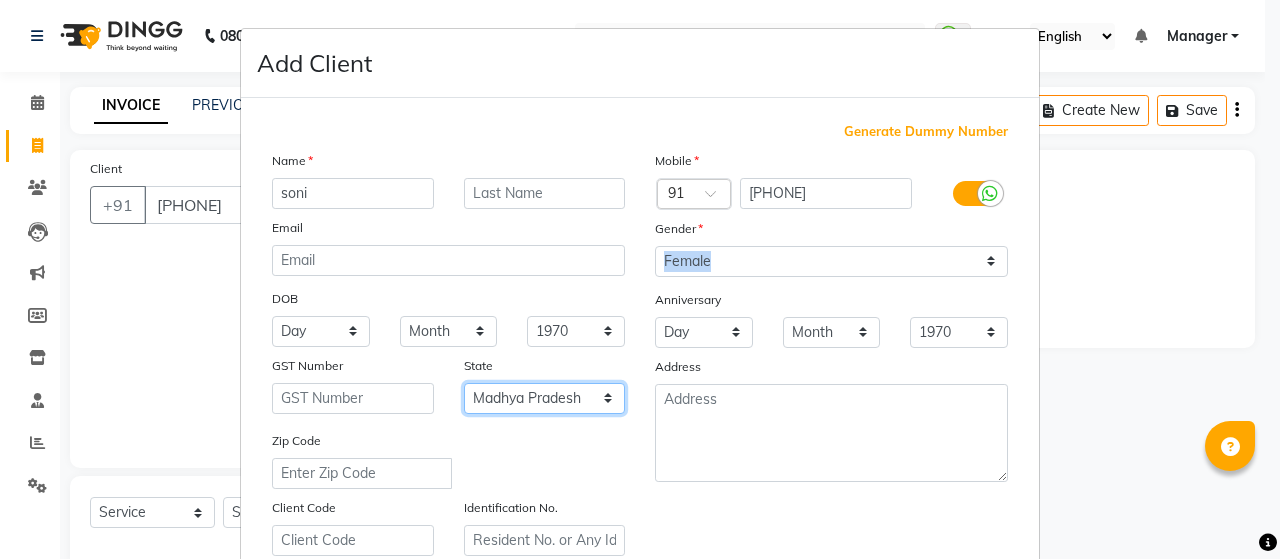 select on "10" 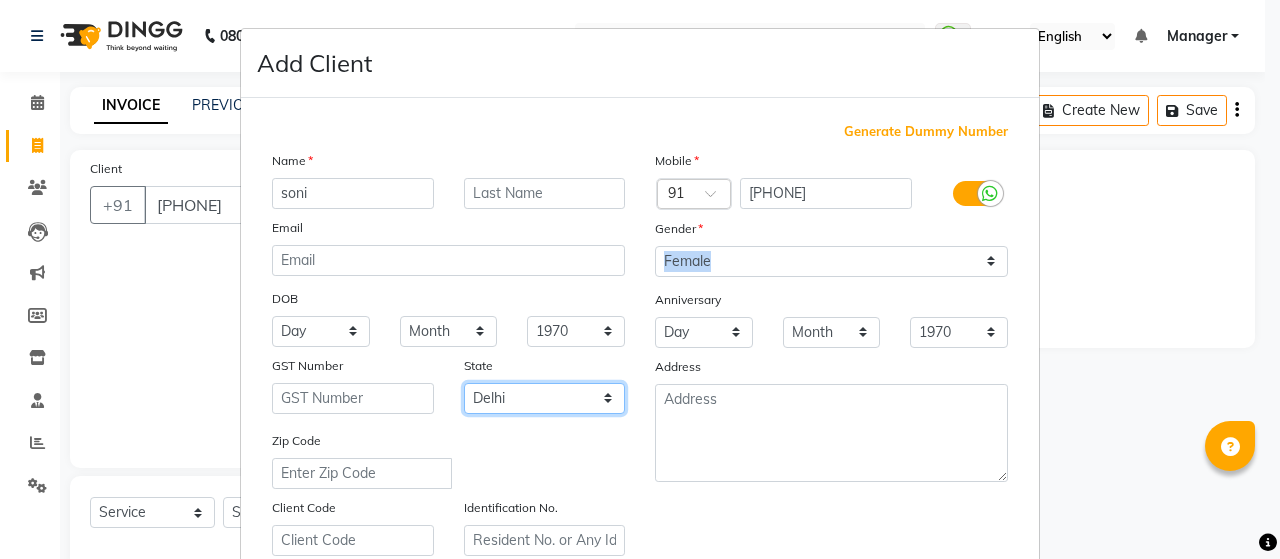 click on "Select Andaman and Nicobar Islands Andhra Pradesh Arunachal Pradesh Assam Bihar Chandigarh Chhattisgarh Dadra and Nagar Haveli Daman and Diu Delhi Goa Gujarat Haryana Himachal Pradesh Jammu and Kashmir Jharkhand Karnataka Kerala Lakshadweep Madhya Pradesh Maharashtra Manipur Meghalaya Mizoram Nagaland Odisha Pondicherry Punjab Rajasthan Sikkim Tamil Nadu Telangana Tripura Uttar Pradesh Uttarakhand West Bengal Ladakh Other Territory Centre Jurisdiction" at bounding box center [545, 398] 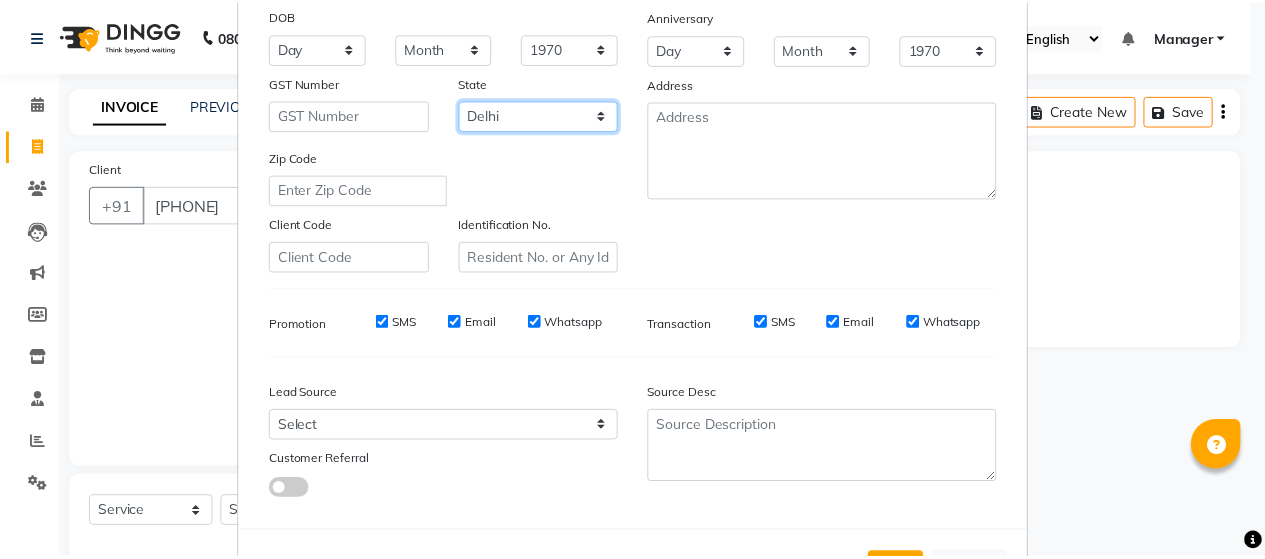 scroll, scrollTop: 284, scrollLeft: 0, axis: vertical 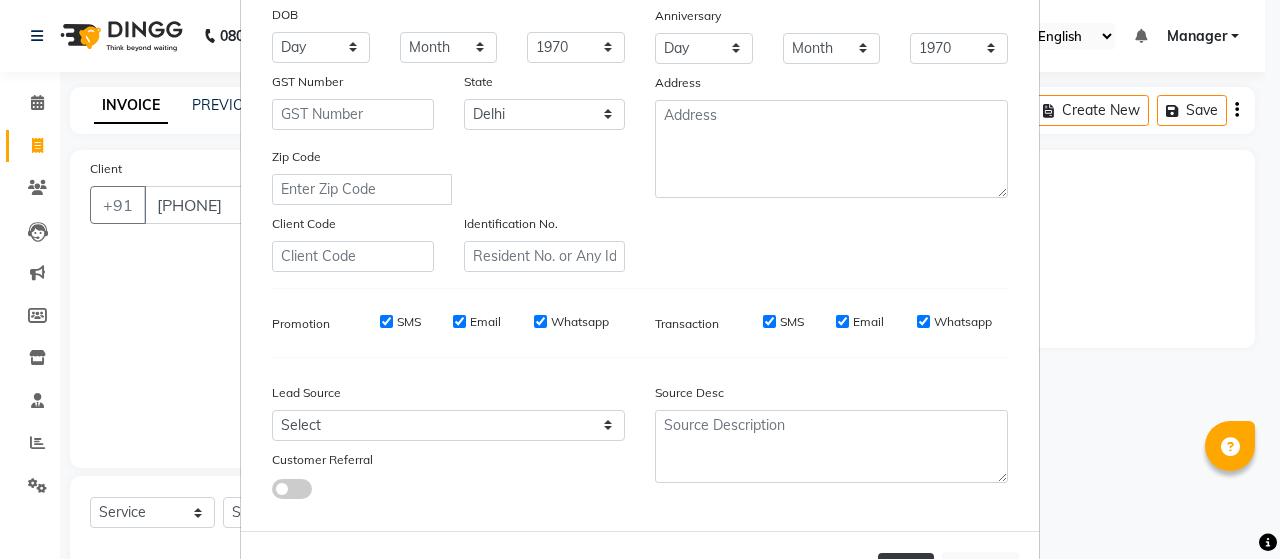 click on "Add" at bounding box center [906, 571] 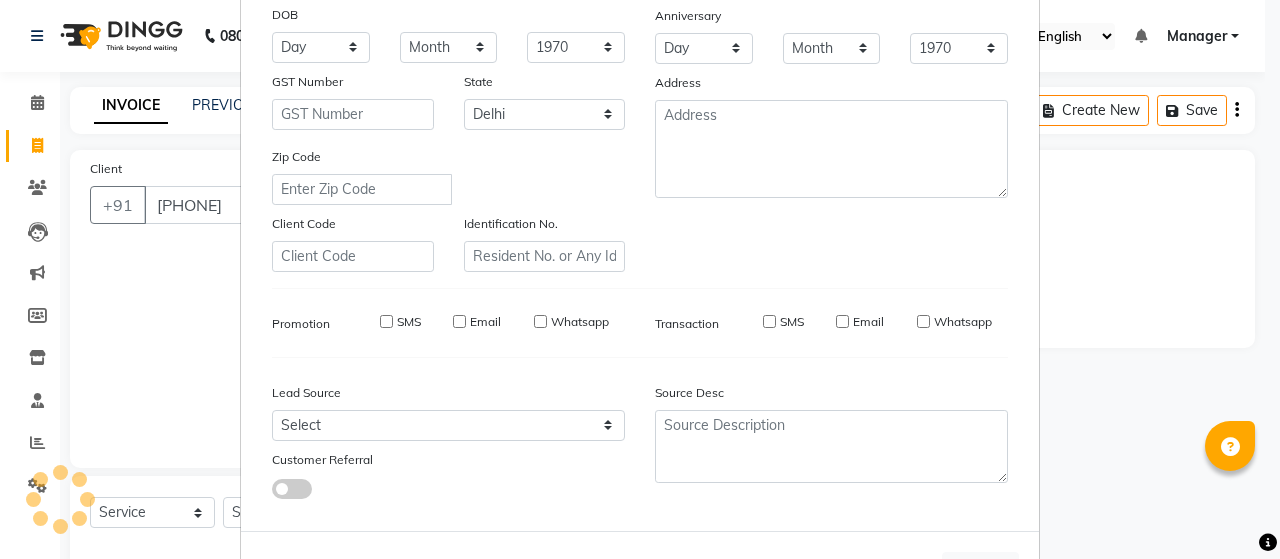 type on "99******10" 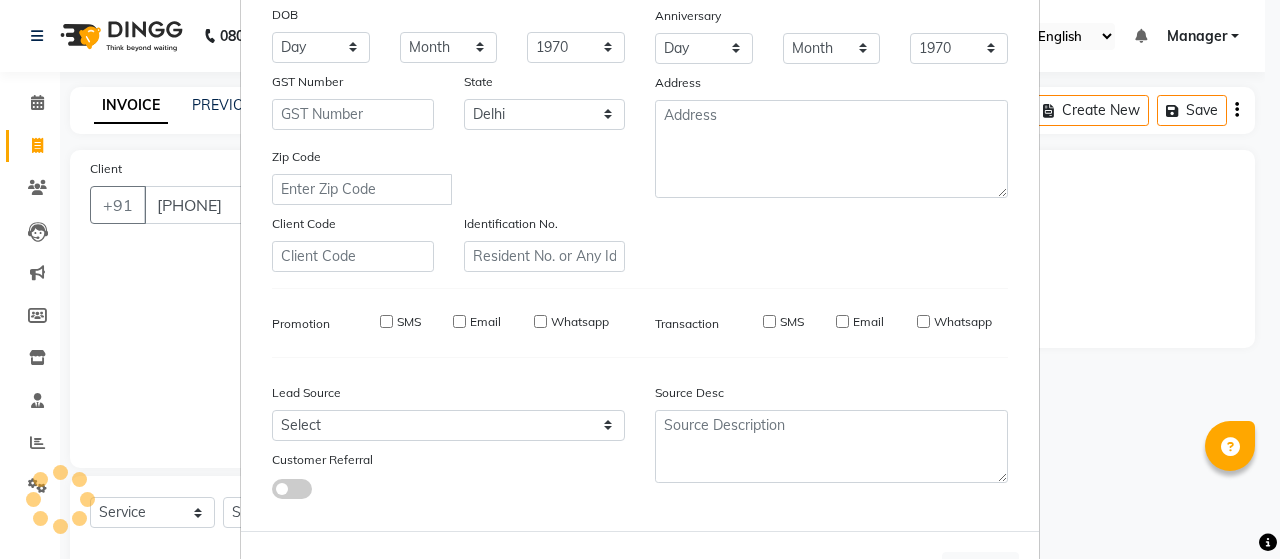 select 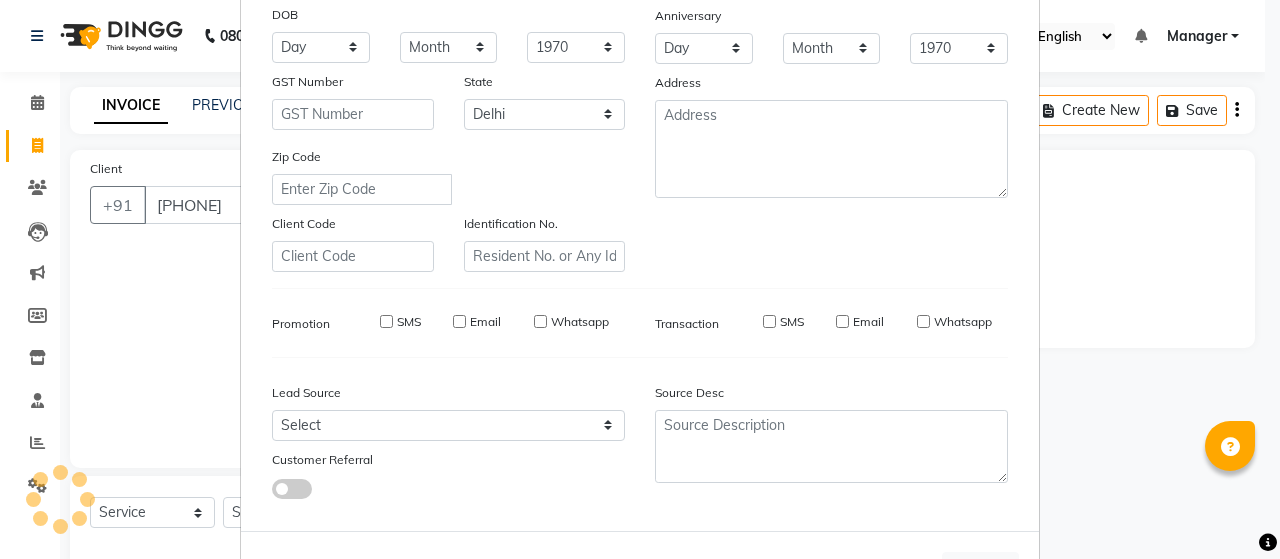 select 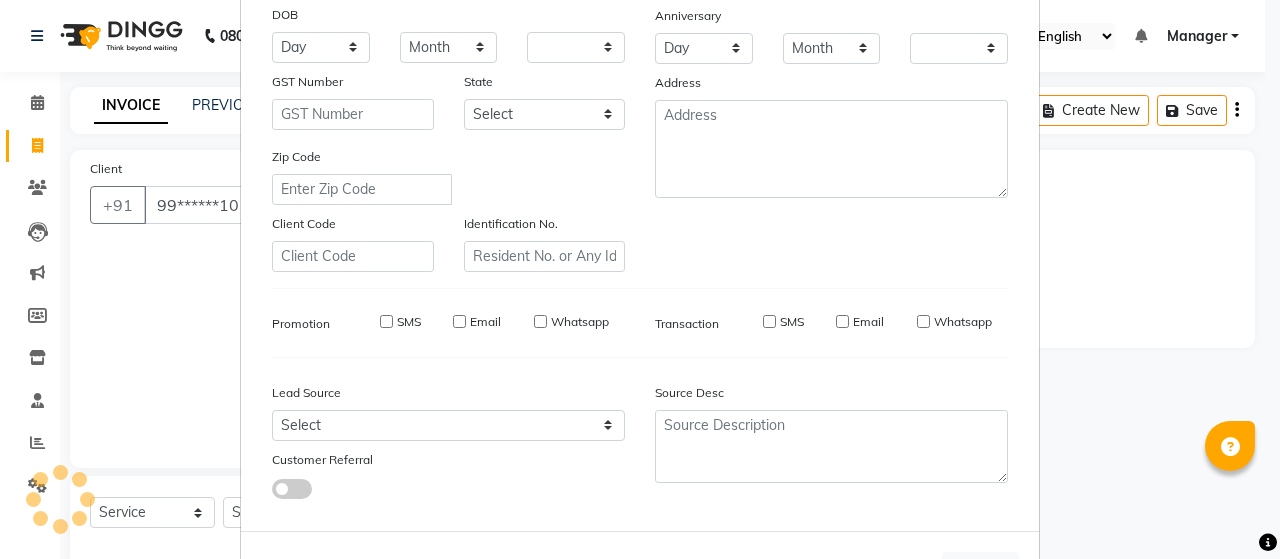 checkbox on "false" 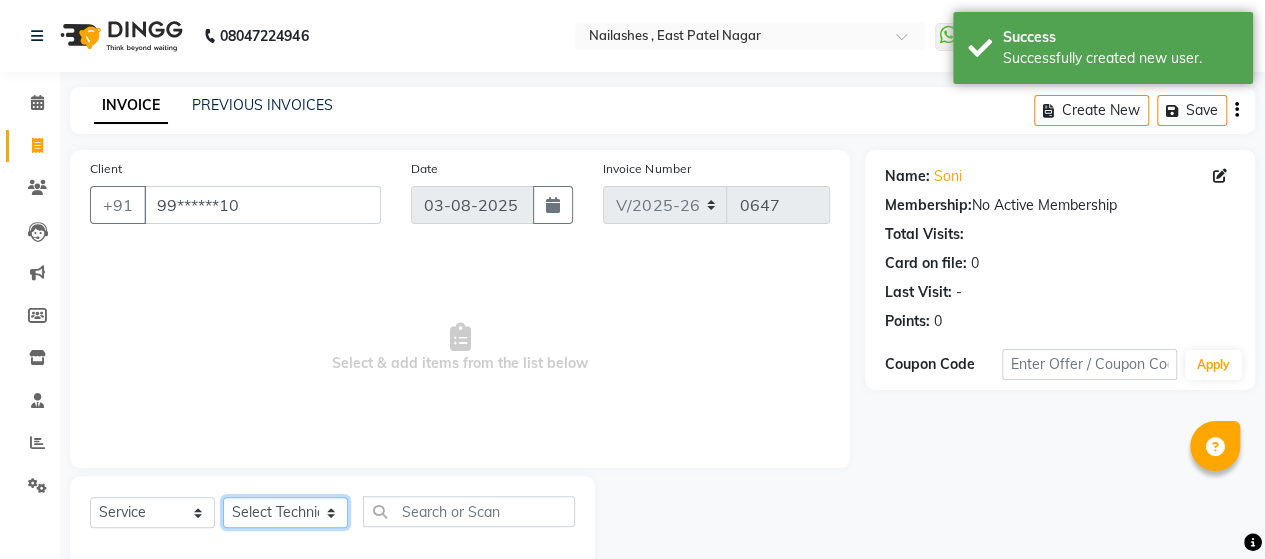 click on "Select Technician [FIRST] Manager [FIRST] [FIRST] Sky [FIRST]" 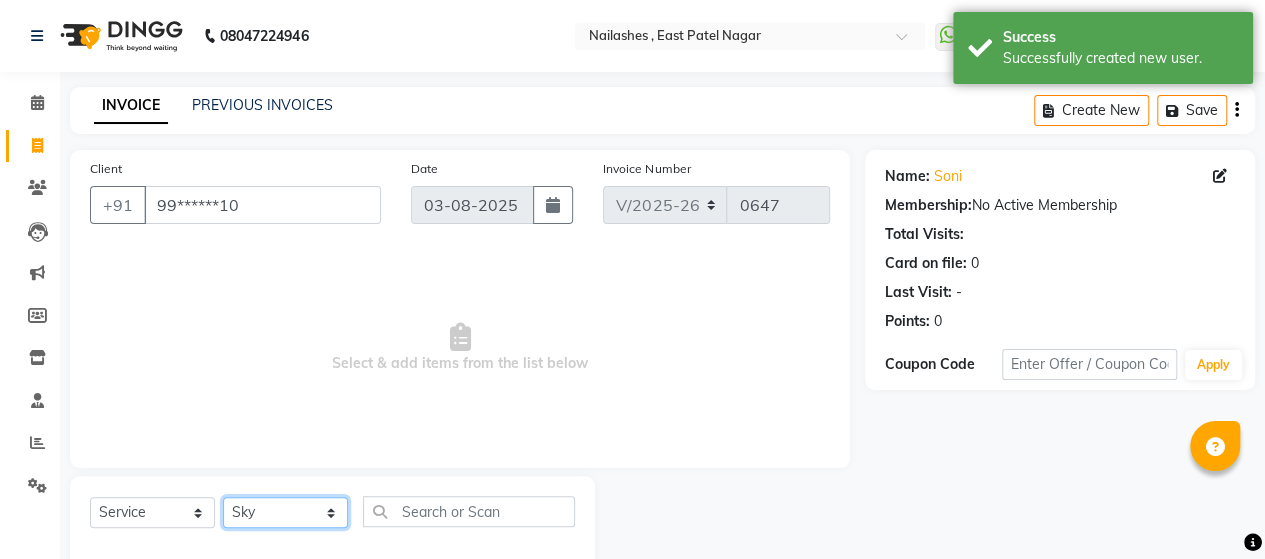 click on "Select Technician [FIRST] Manager [FIRST] [FIRST] Sky [FIRST]" 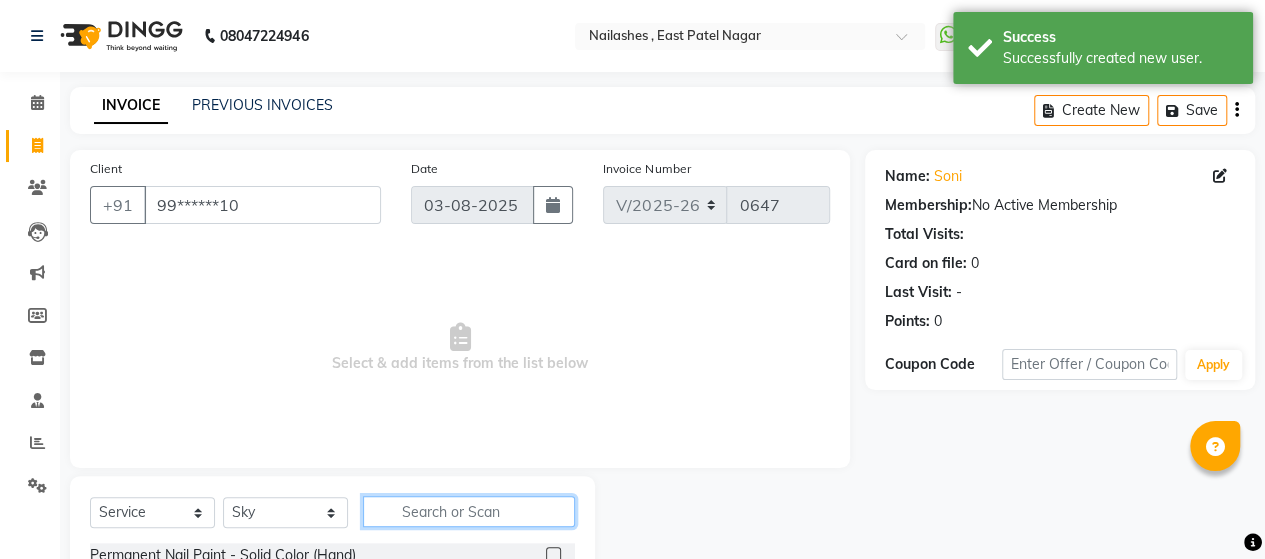 click 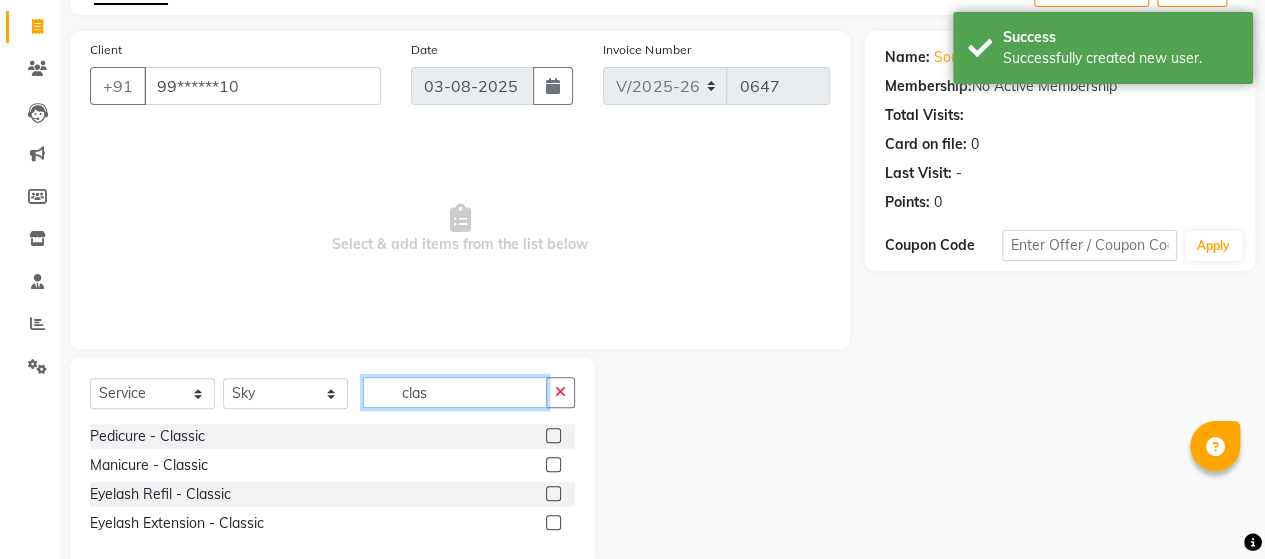 scroll, scrollTop: 133, scrollLeft: 0, axis: vertical 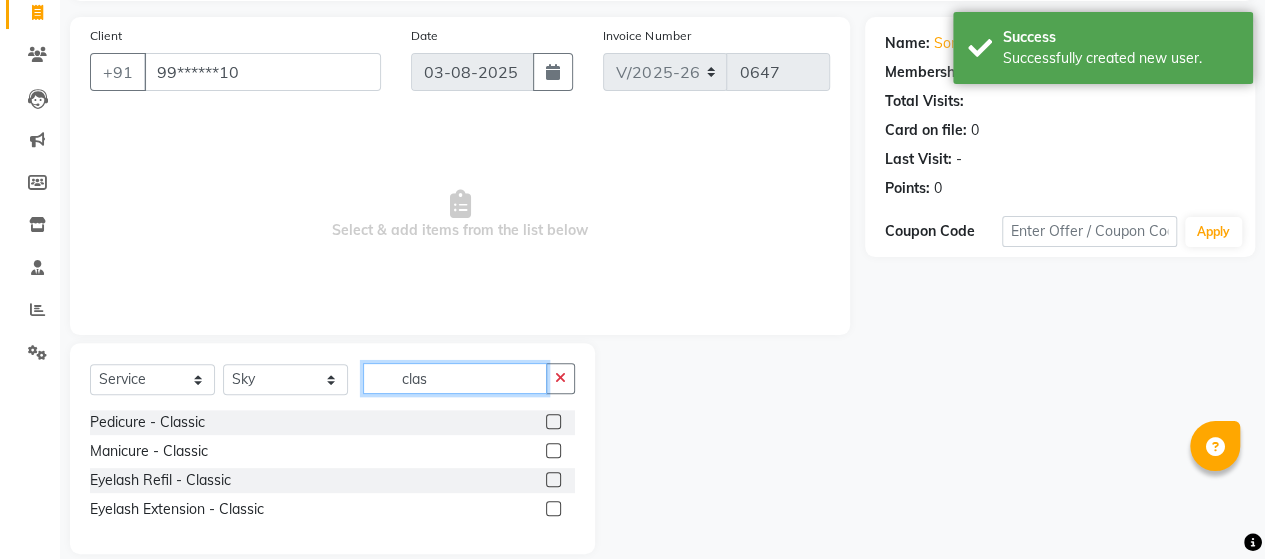 type on "clas" 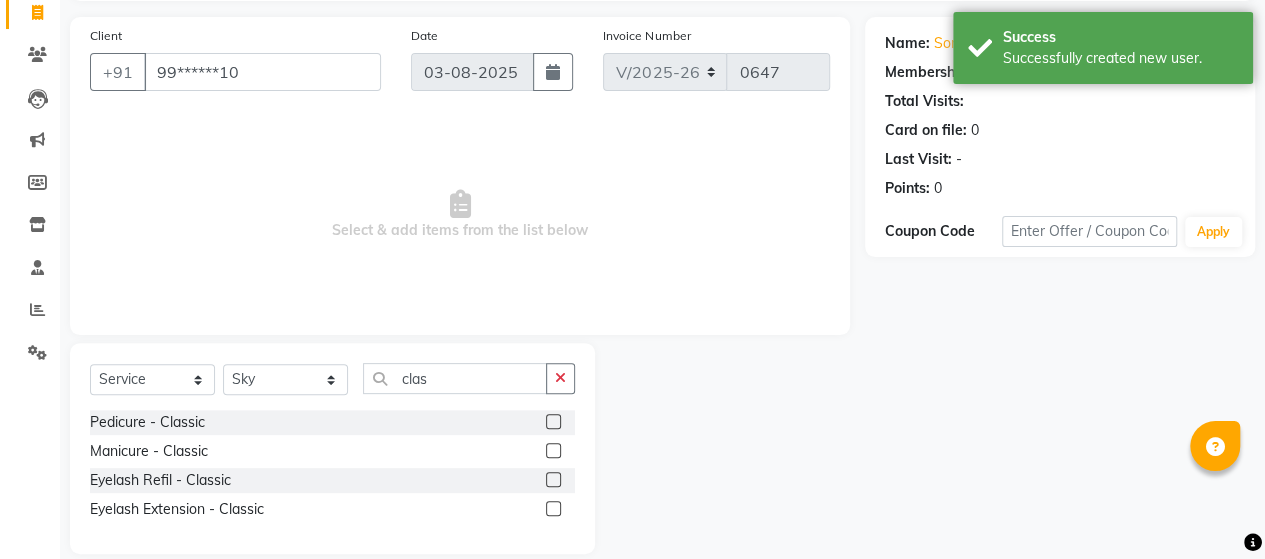 click 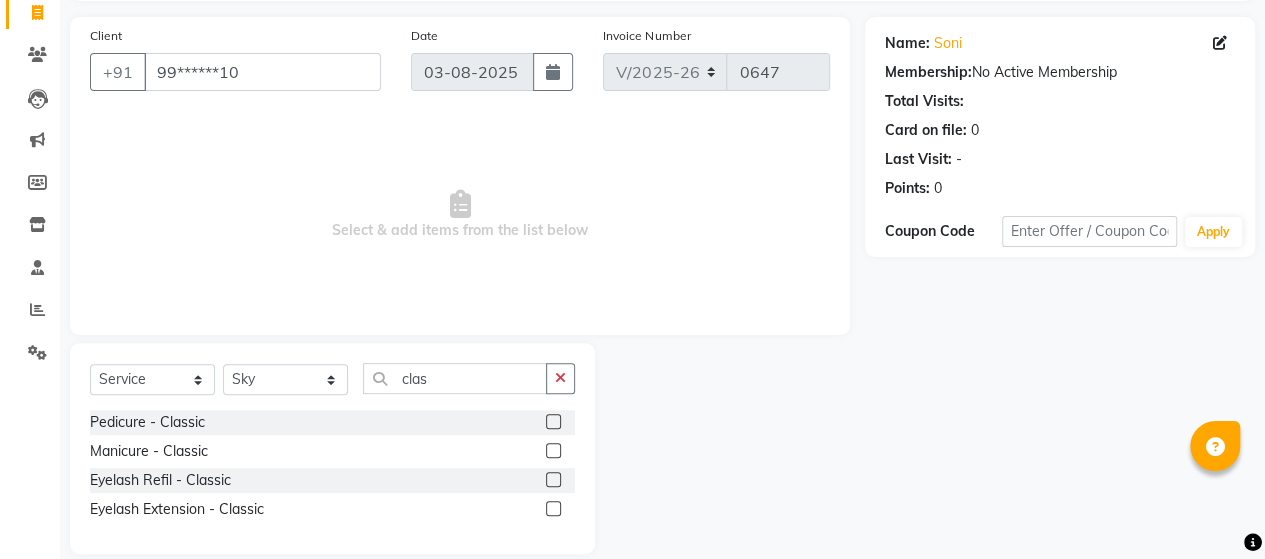 click 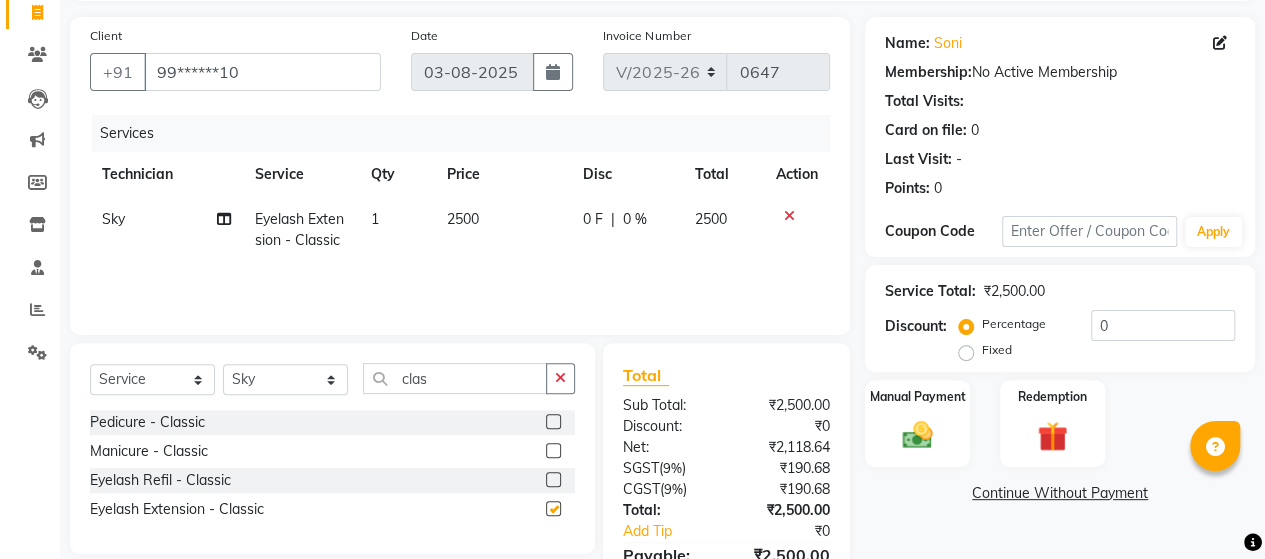 checkbox on "false" 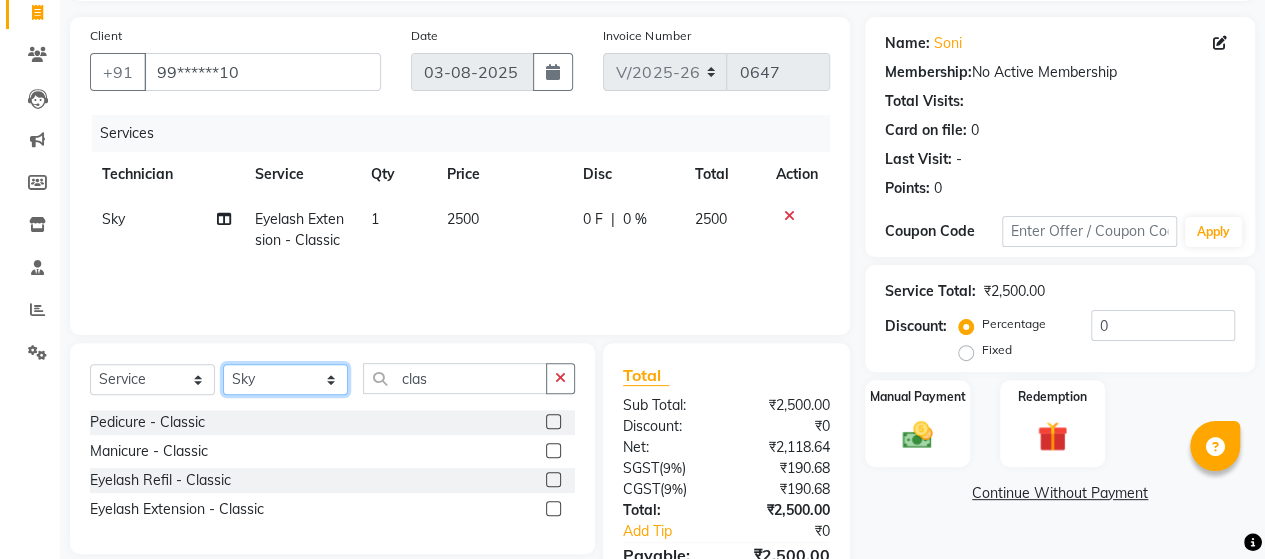 click on "Select Technician [FIRST] Manager [FIRST] [FIRST] Sky [FIRST]" 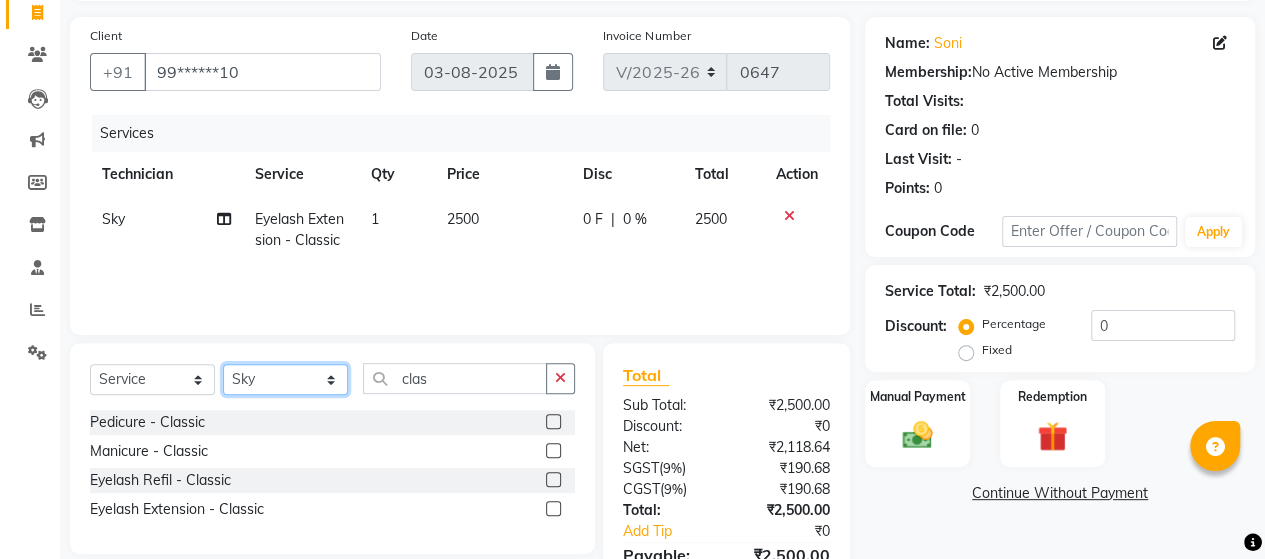 select on "40727" 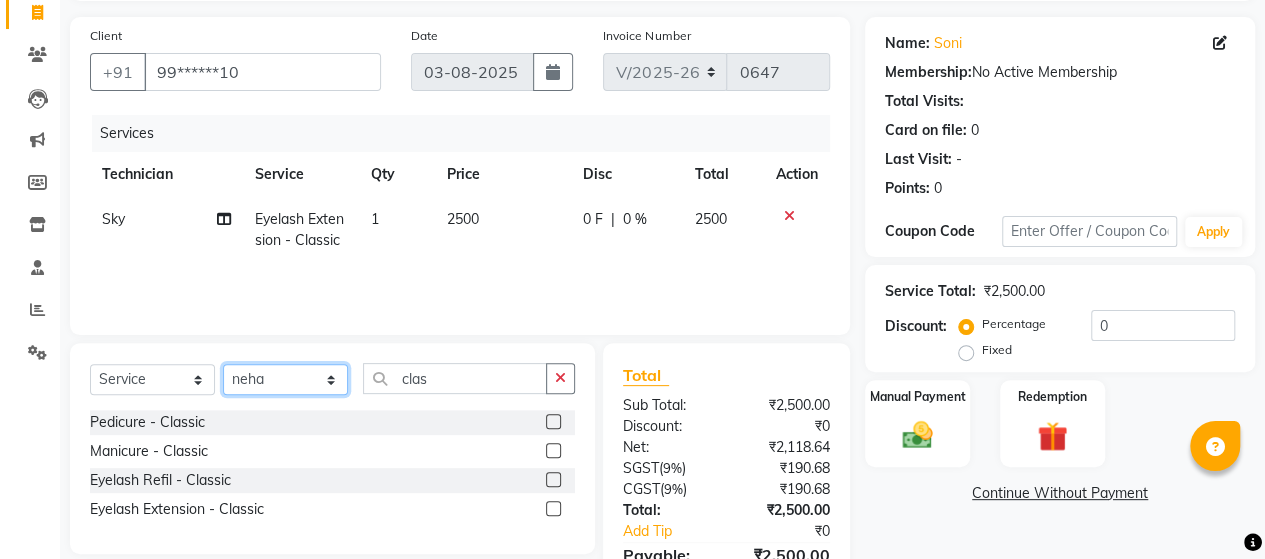 click on "Select Technician [FIRST] Manager [FIRST] [FIRST] Sky [FIRST]" 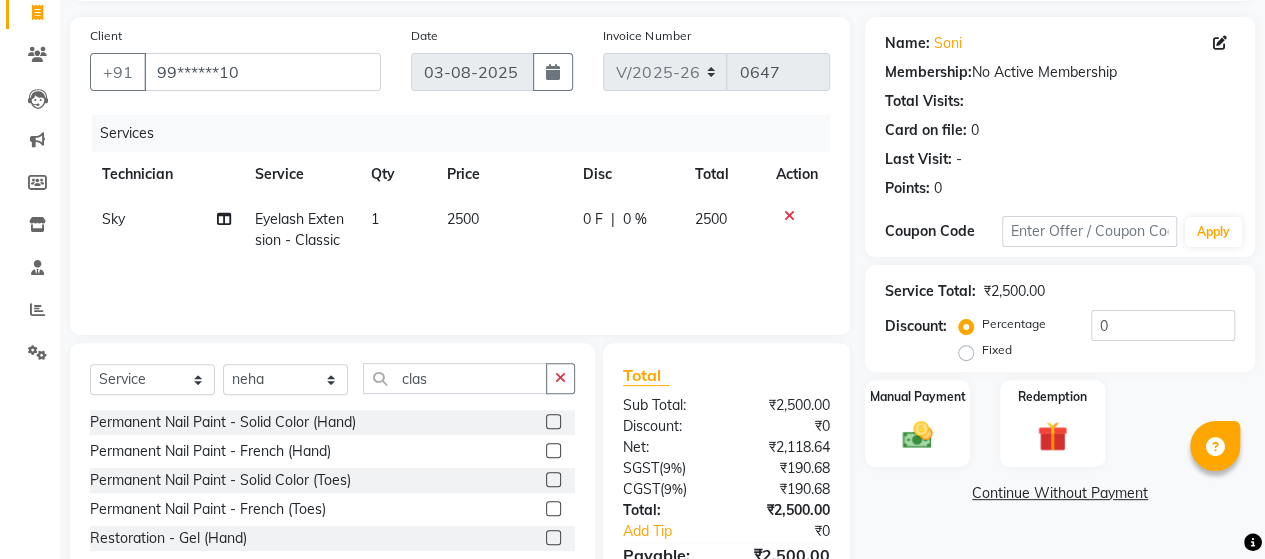 click 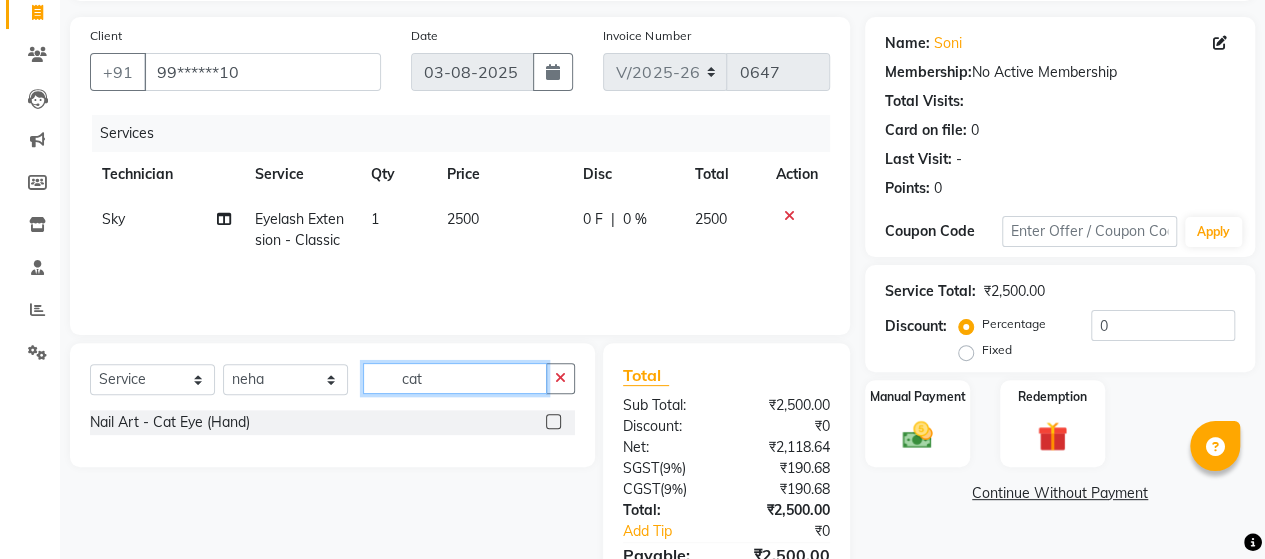 type on "cat" 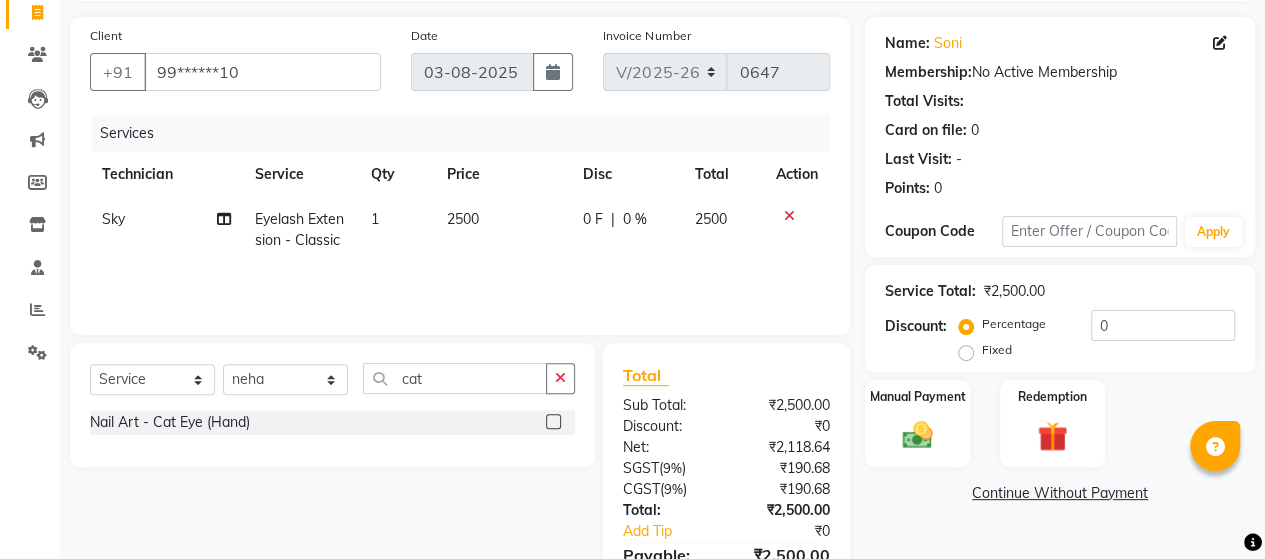 click 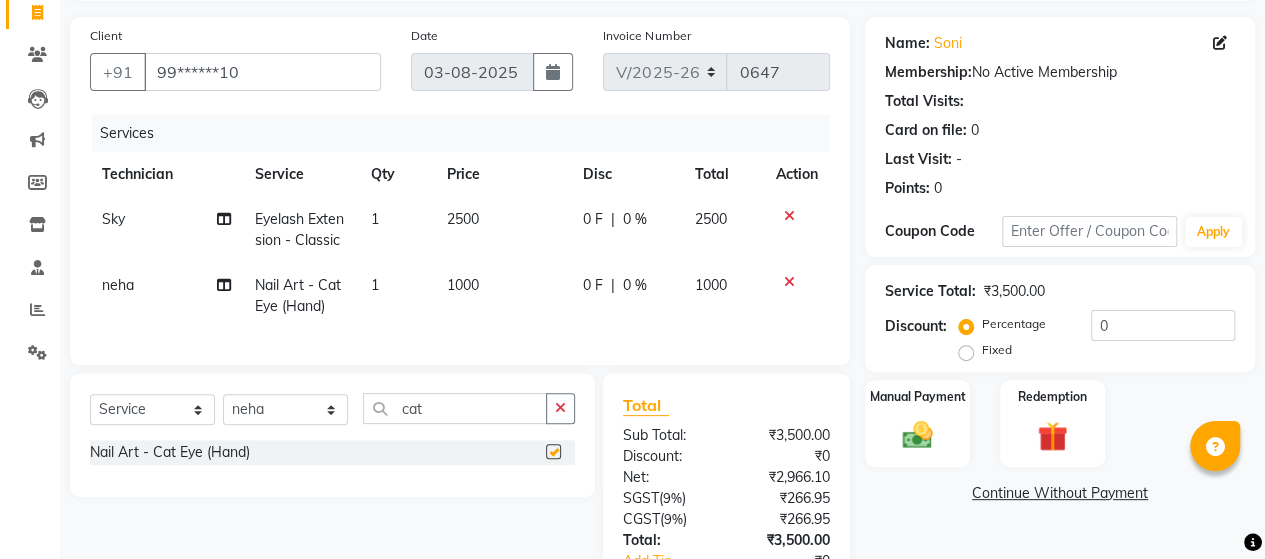 checkbox on "false" 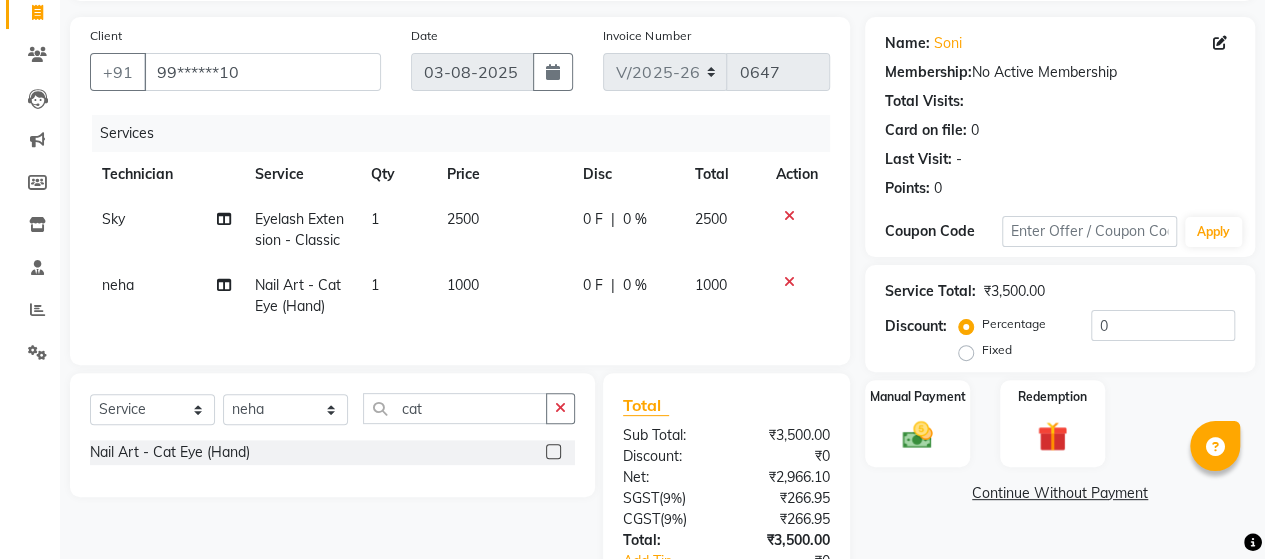 click on "1000" 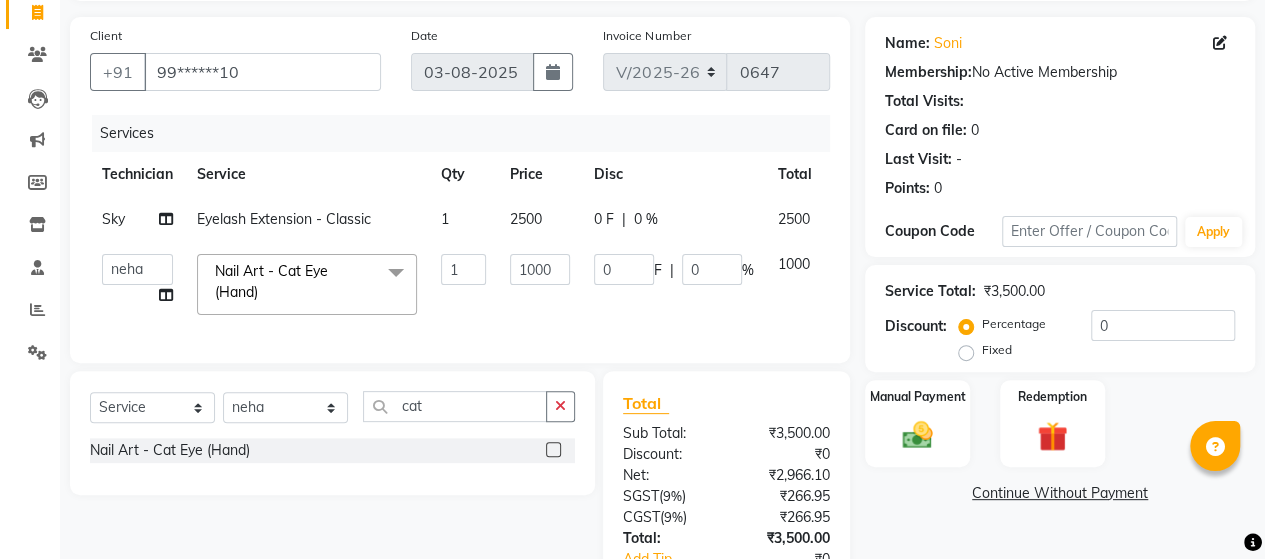 click on "2500" 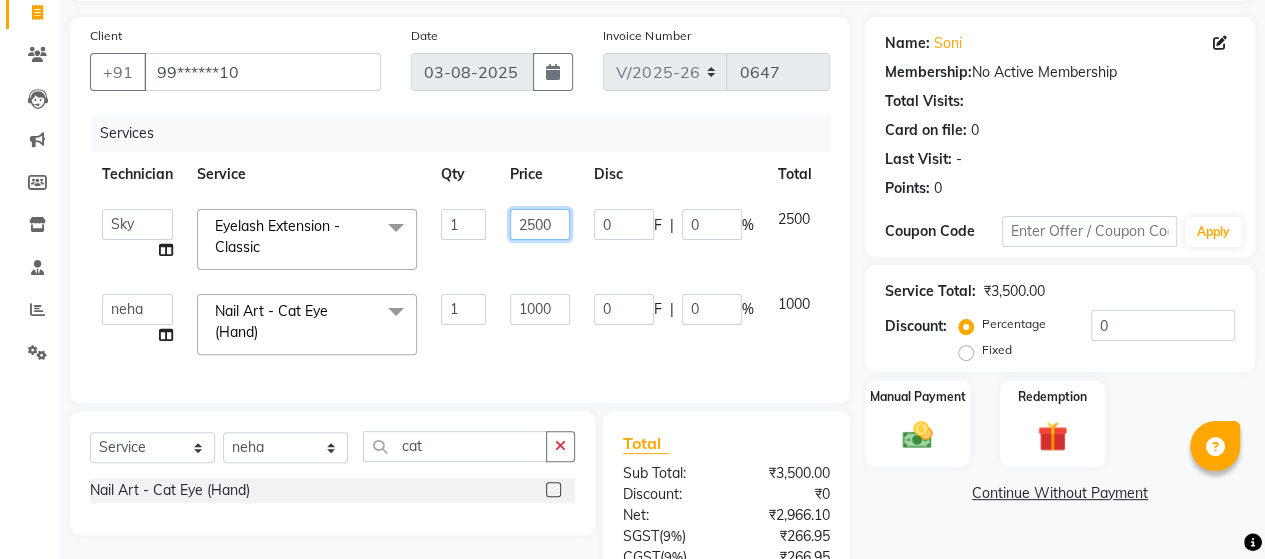 click on "2500" 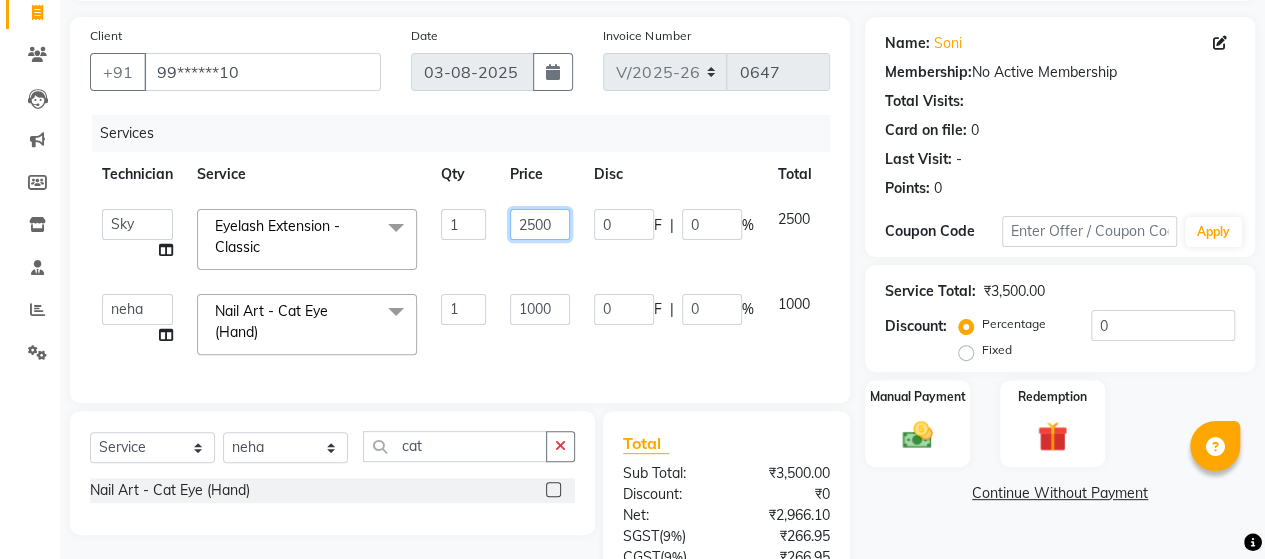 click on "2500" 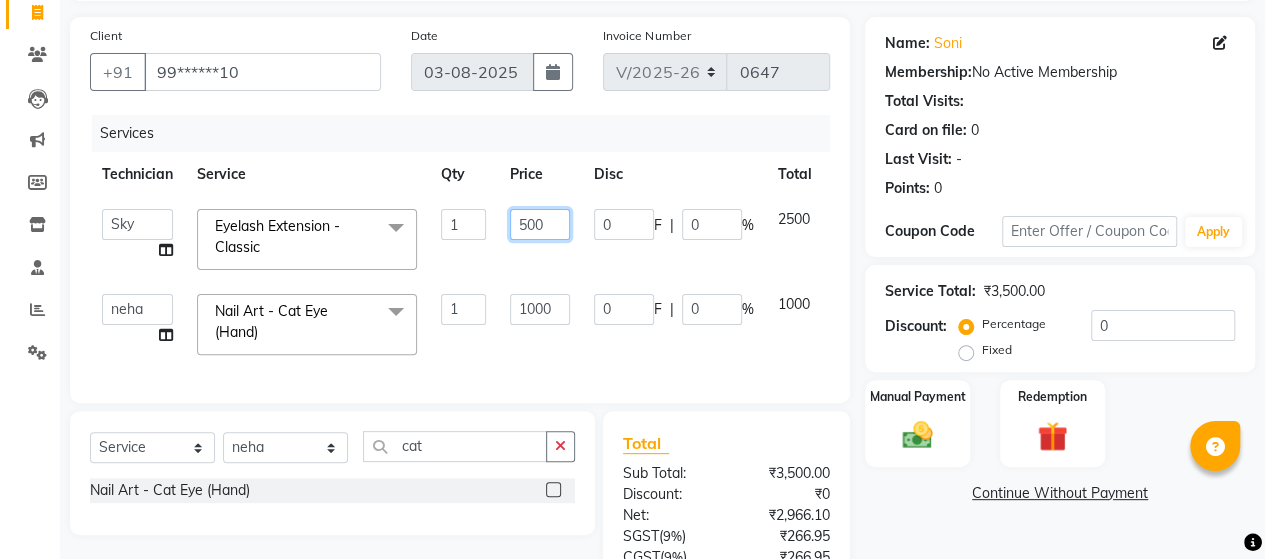 type on "1500" 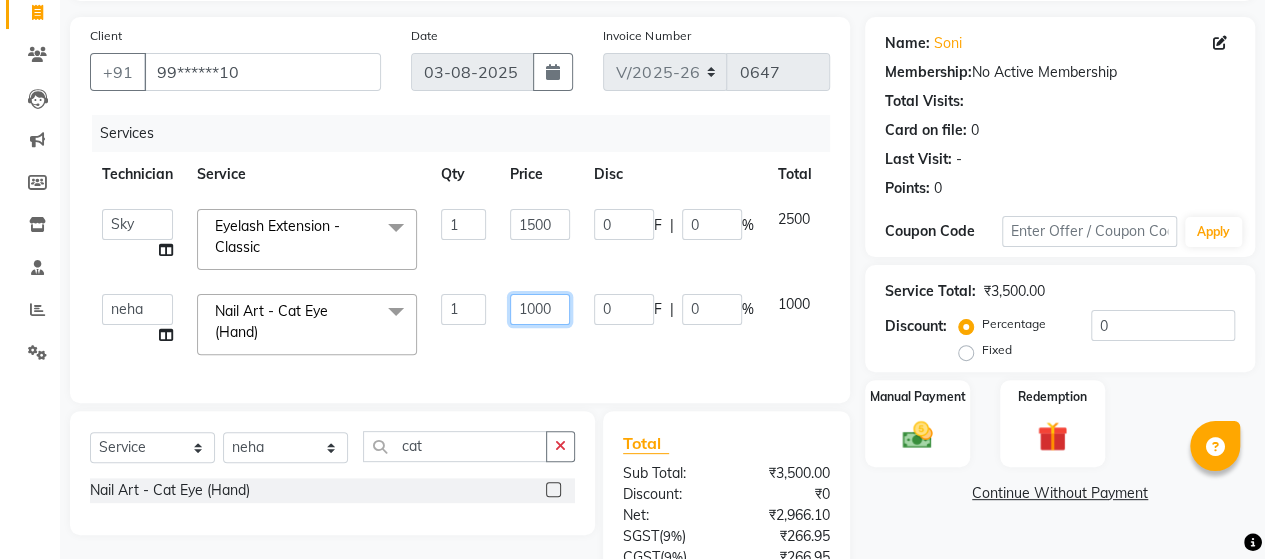 click on "1000" 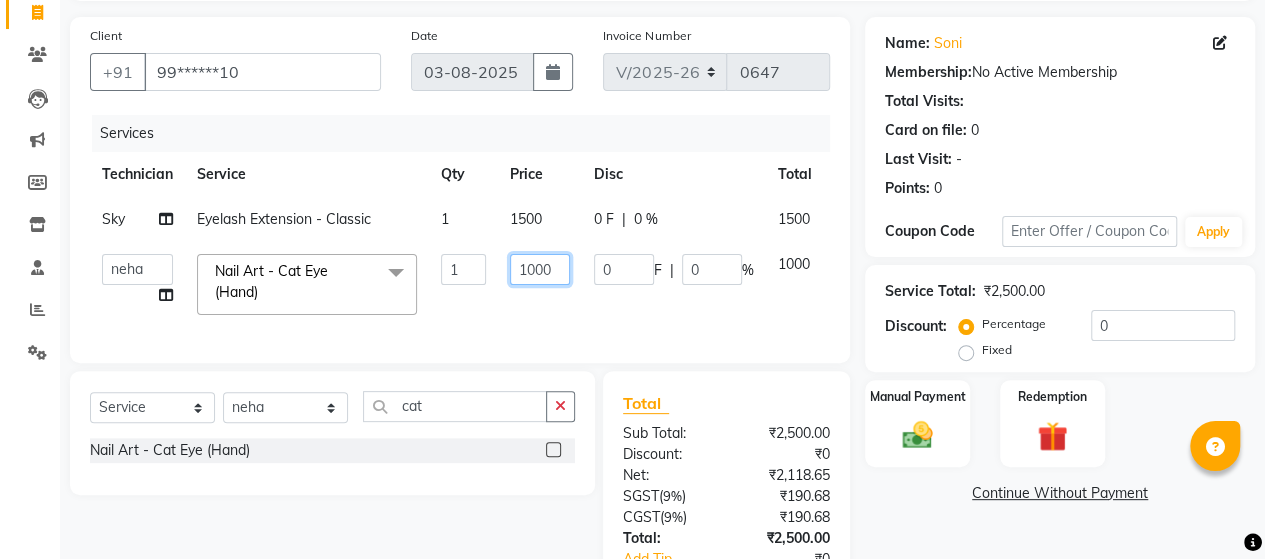 click on "1000" 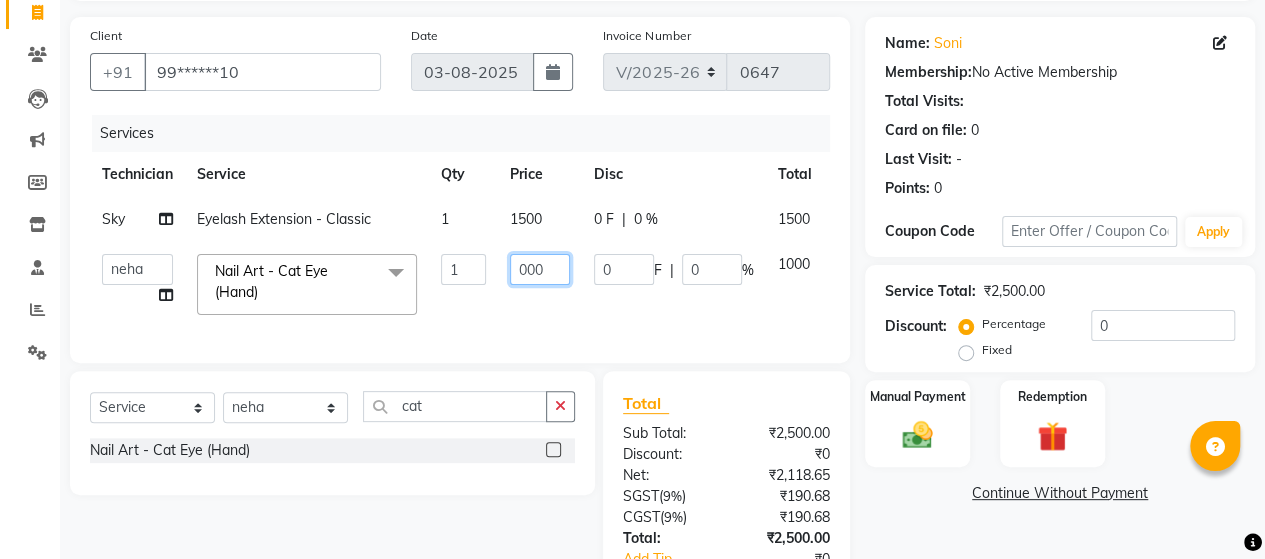 type on "2000" 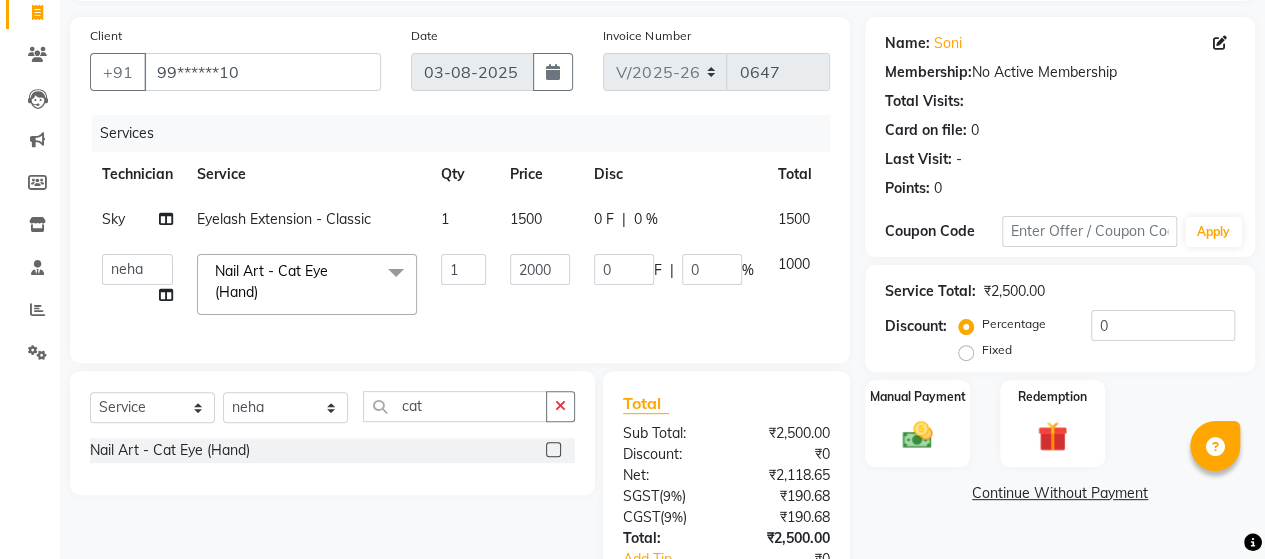 click on "Services Technician Service Qty Price Disc Total Action Sky Eyelash Extension - Classic 1 1500 0 F | 0 % 1500  [FIRST]   Manager   [FIRST]   [FIRST]  Sky   [FIRST]  Nail Art - Cat Eye (Hand)  x Permanent Nail Paint - Solid Color (Hand) Permanent Nail Paint - French (Hand) Permanent Nail Paint - Solid Color (Toes) Permanent Nail Paint - French (Toes) Restoration - Gel (Hand) Restoration - Tip Replacement (Hand) Restoration - Touch -up (Hand) Restoration - Gel Color Changes (Hand) Restoration - Removal of Extension (Hand) Restoration - Removal of Nail Paint (Hand) Restoration - Gel (Toes) Restoration - Tip Replacement (Toes) Restoration - Touch -up (Toes) Restoration - Gel Color Changes (Toes) Restoration - Removal of Extension (Toes) Restoration - Removal of Nail Paint (Toes) Pedicure - Classic Pedicure - Deluxe Pedicure - Premium Pedicure - Platinum Manicure  - Classic Manicure  - Deluxe Manicure  - Premium Eyelash Refil - Classic Eyelash Refil - Hybrid Eyelash Refil - Volume Eyelash Refil - Mega Volume 1 2000 0 F" 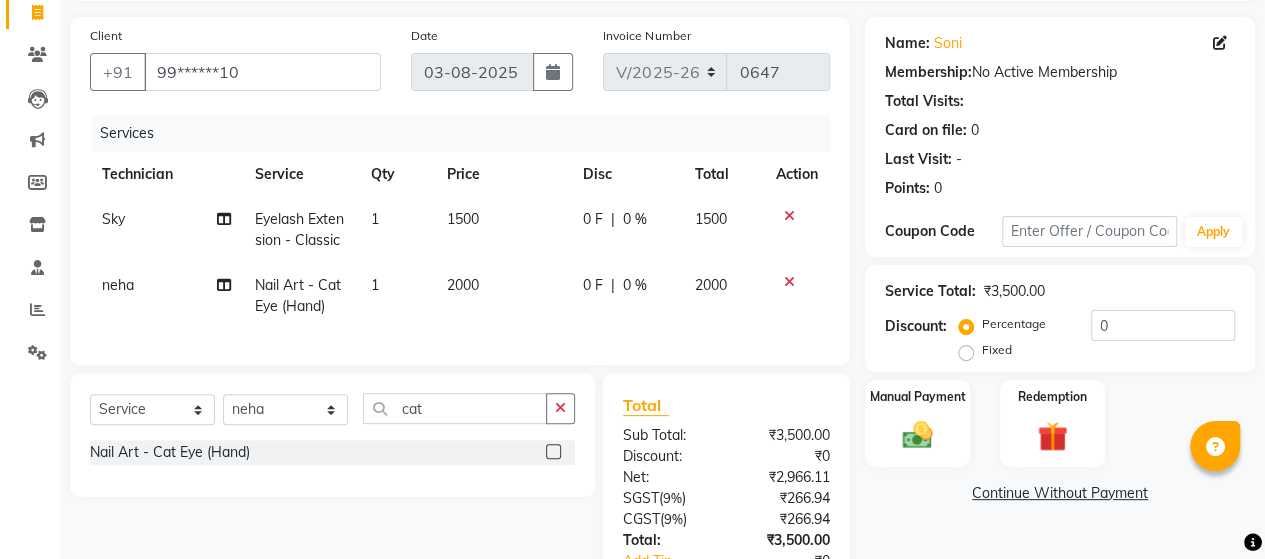 click on "2000" 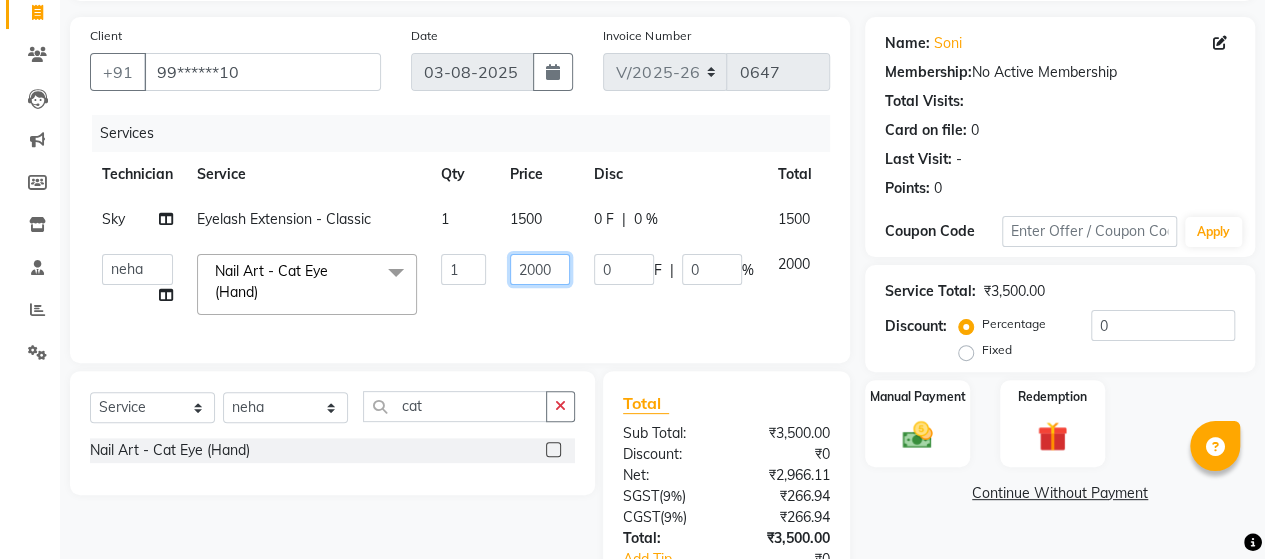click on "2000" 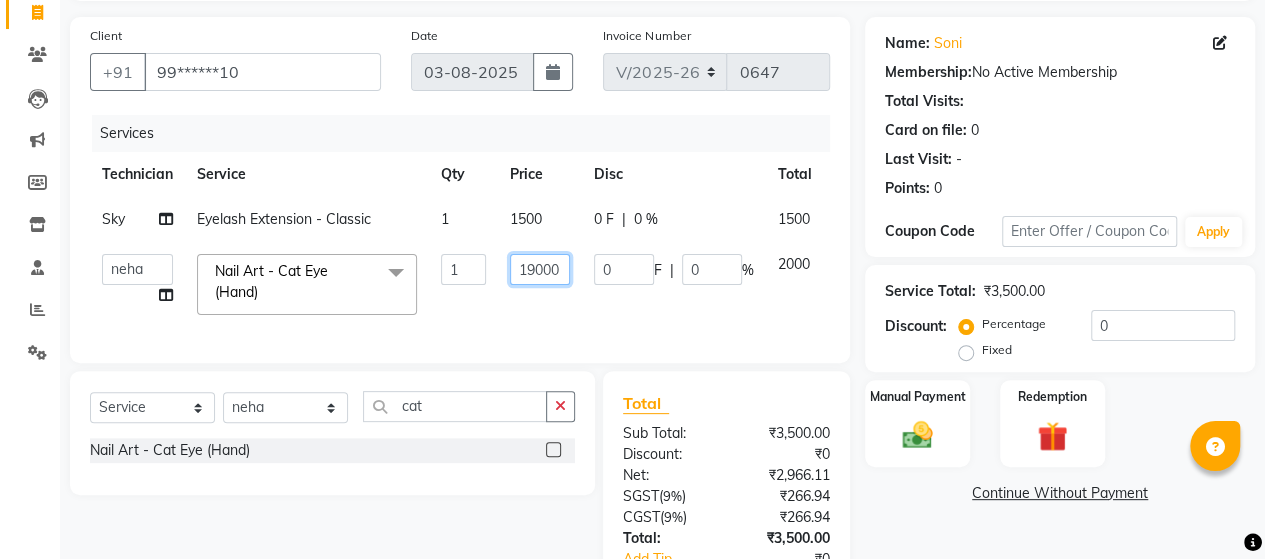 type on "1900" 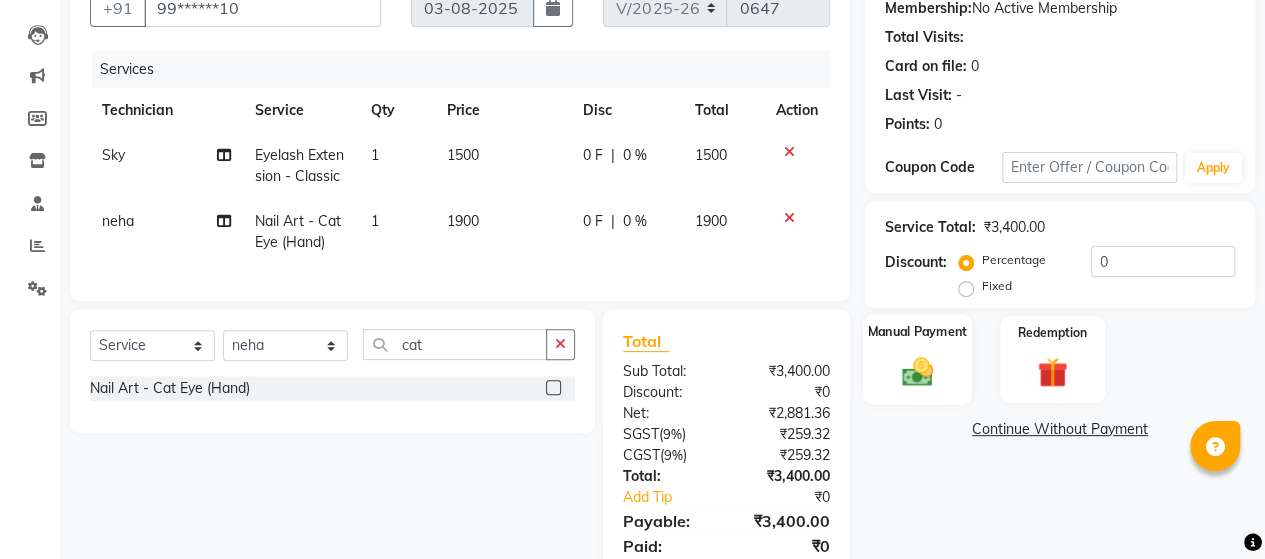 scroll, scrollTop: 284, scrollLeft: 0, axis: vertical 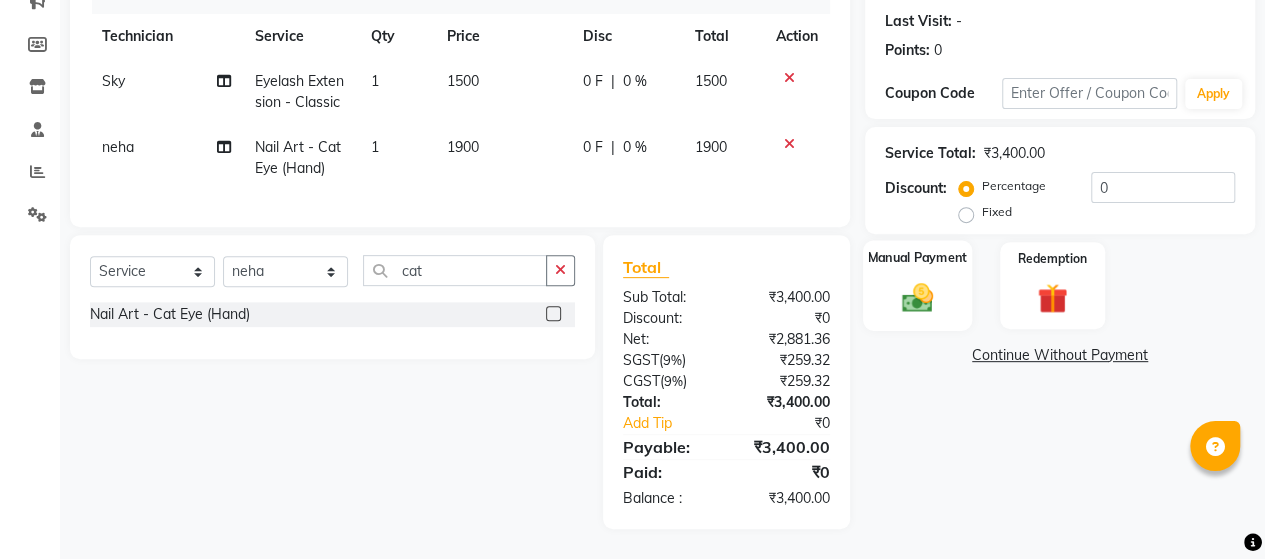 click 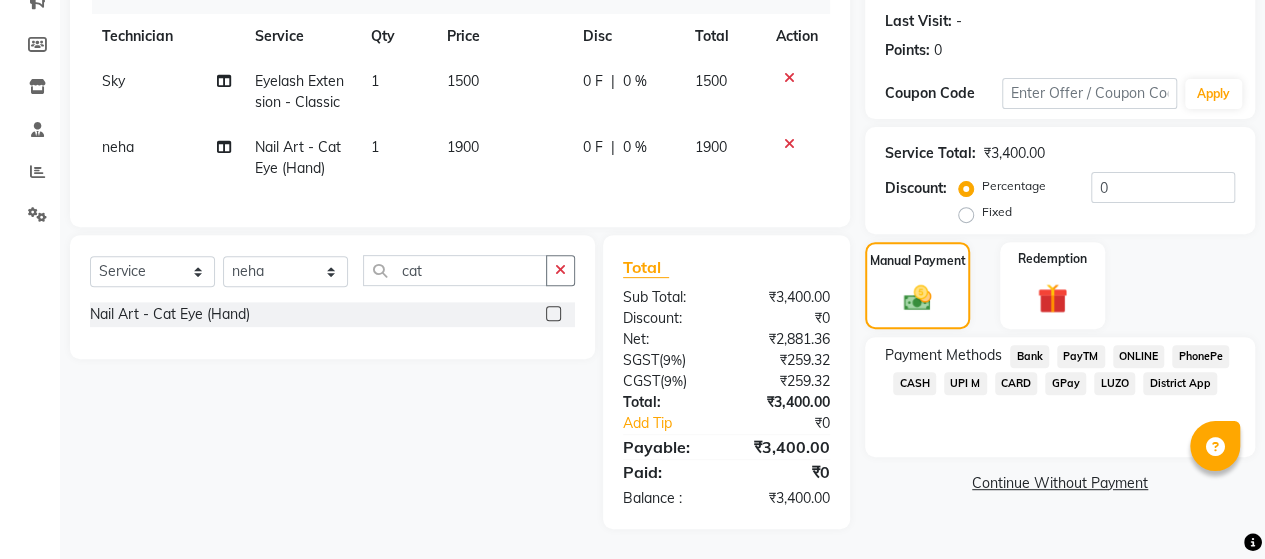 click on "CASH" 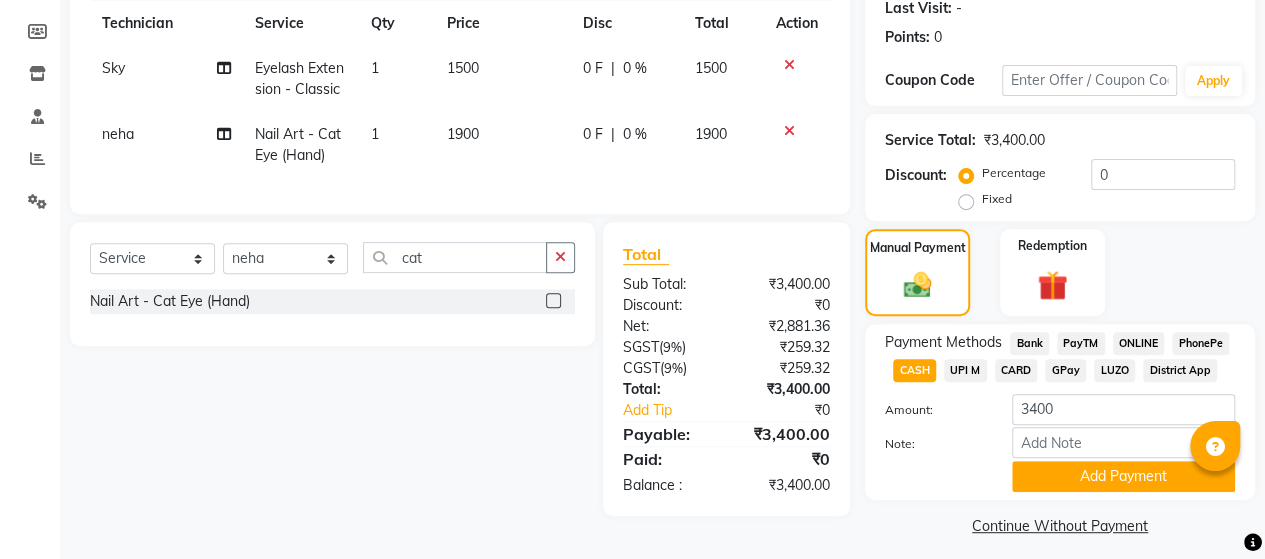 click on "Manual Payment Redemption" 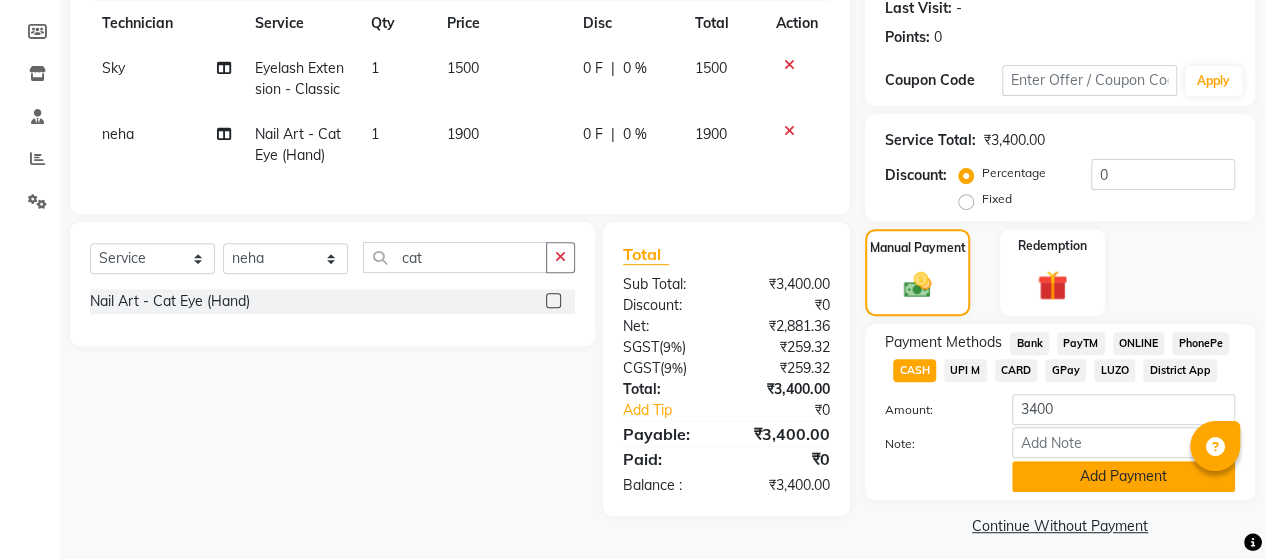 scroll, scrollTop: 294, scrollLeft: 0, axis: vertical 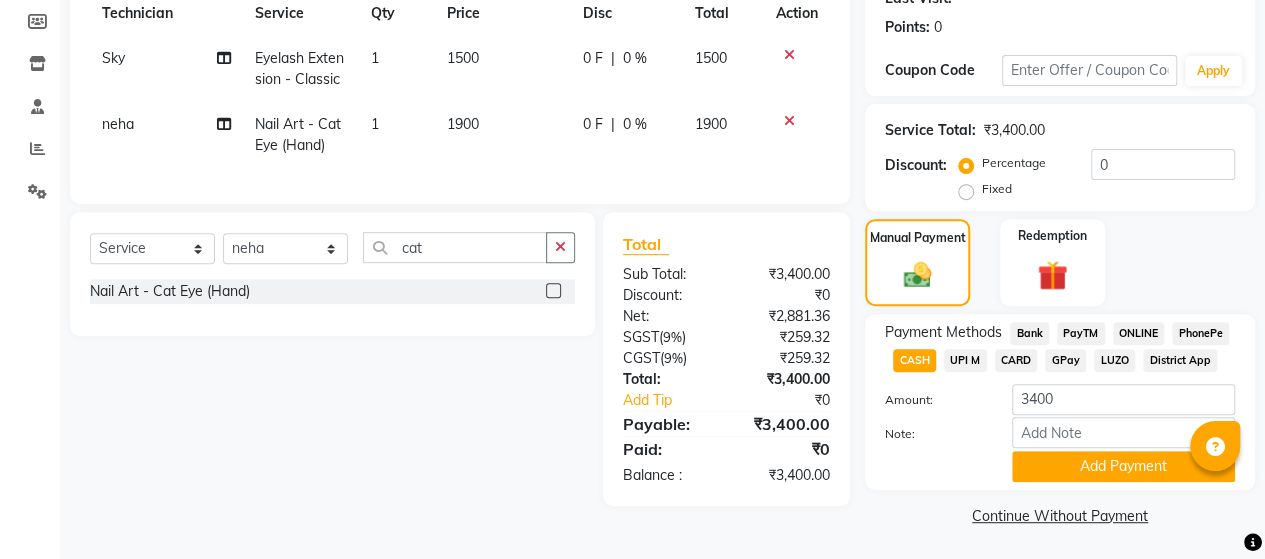 click on "Payment Methods  Bank   PayTM   ONLINE   PhonePe   CASH   UPI M   CARD   GPay   LUZO   District App  Amount: 3400 Note: Add Payment" 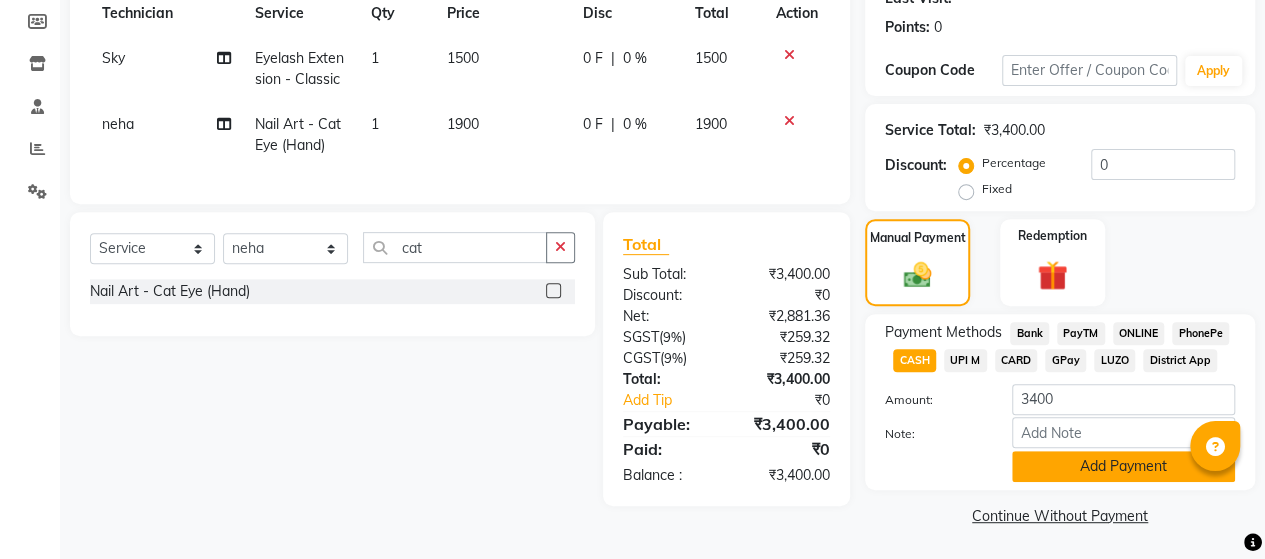 click on "Add Payment" 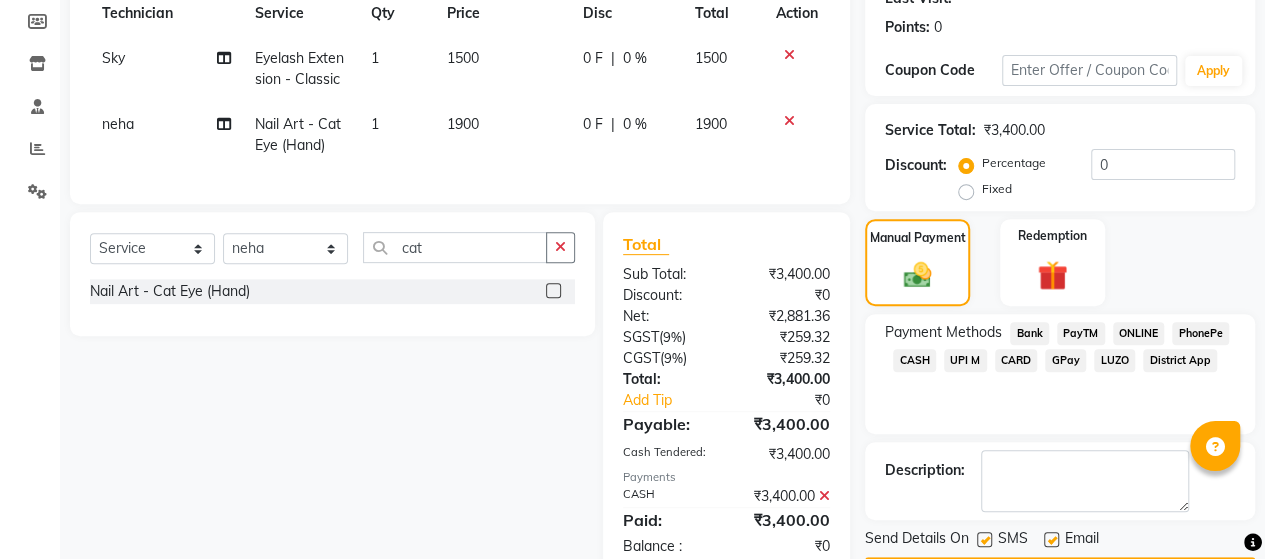 scroll, scrollTop: 355, scrollLeft: 0, axis: vertical 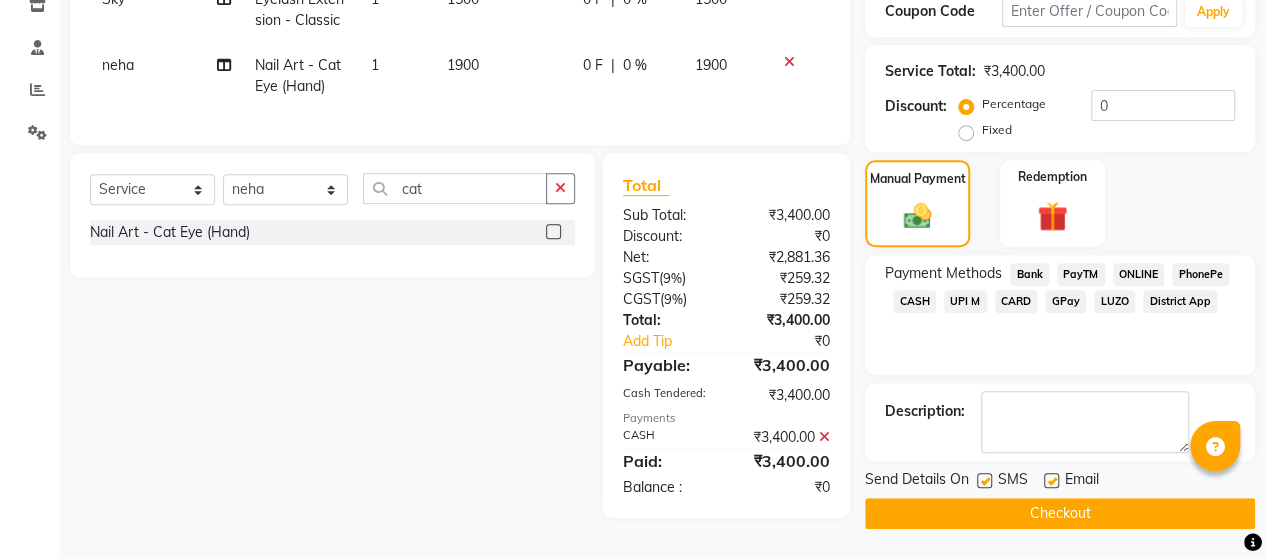 click on "Checkout" 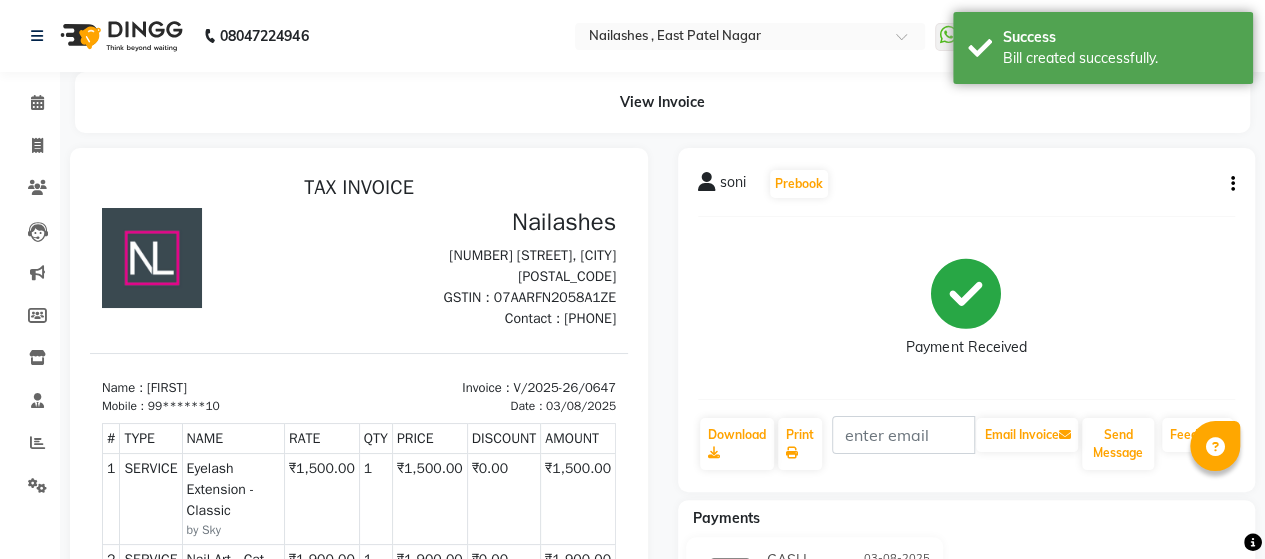 scroll, scrollTop: 0, scrollLeft: 0, axis: both 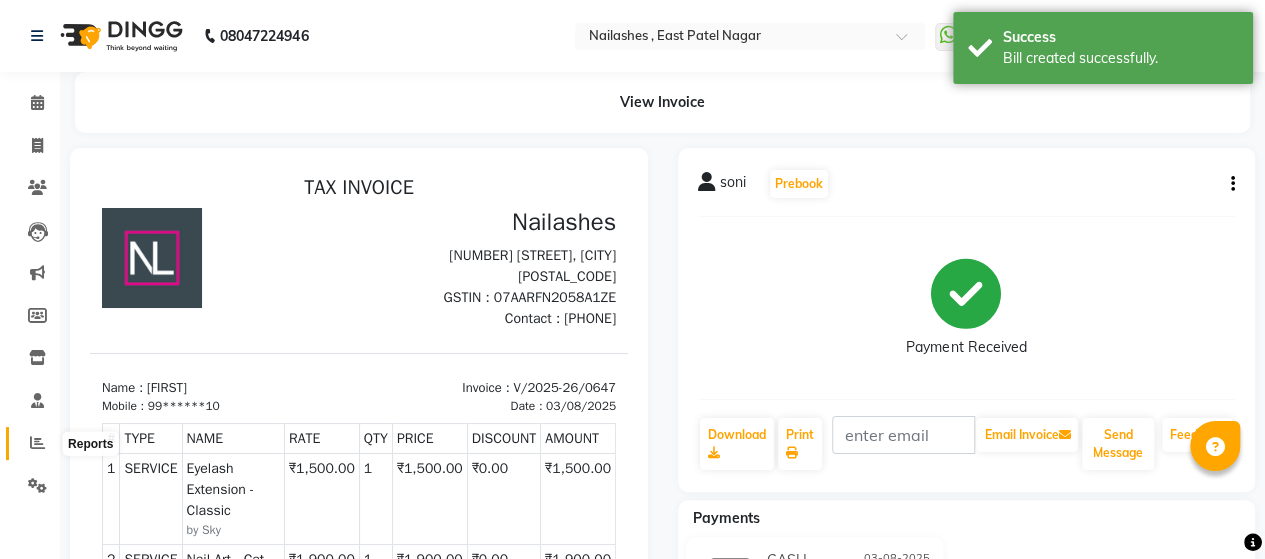 click 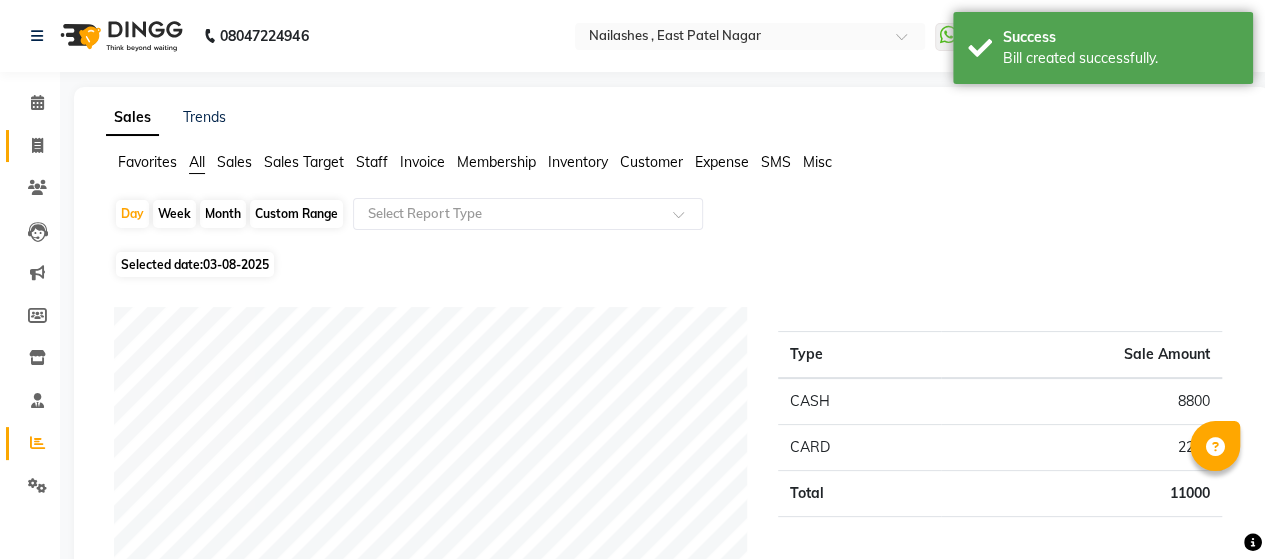 click on "Invoice" 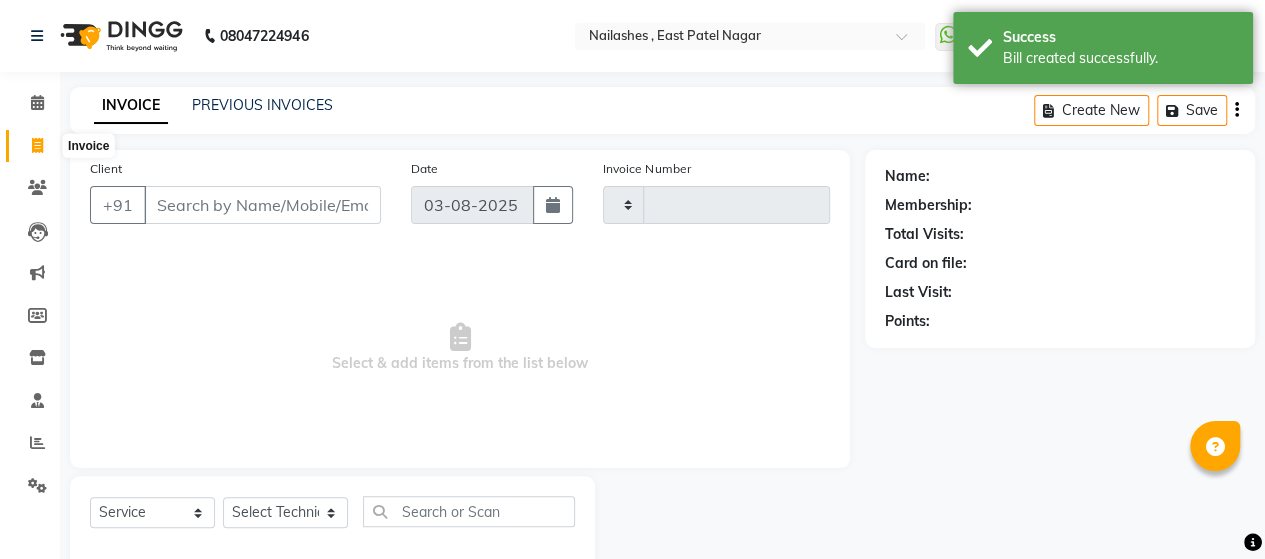 type on "0648" 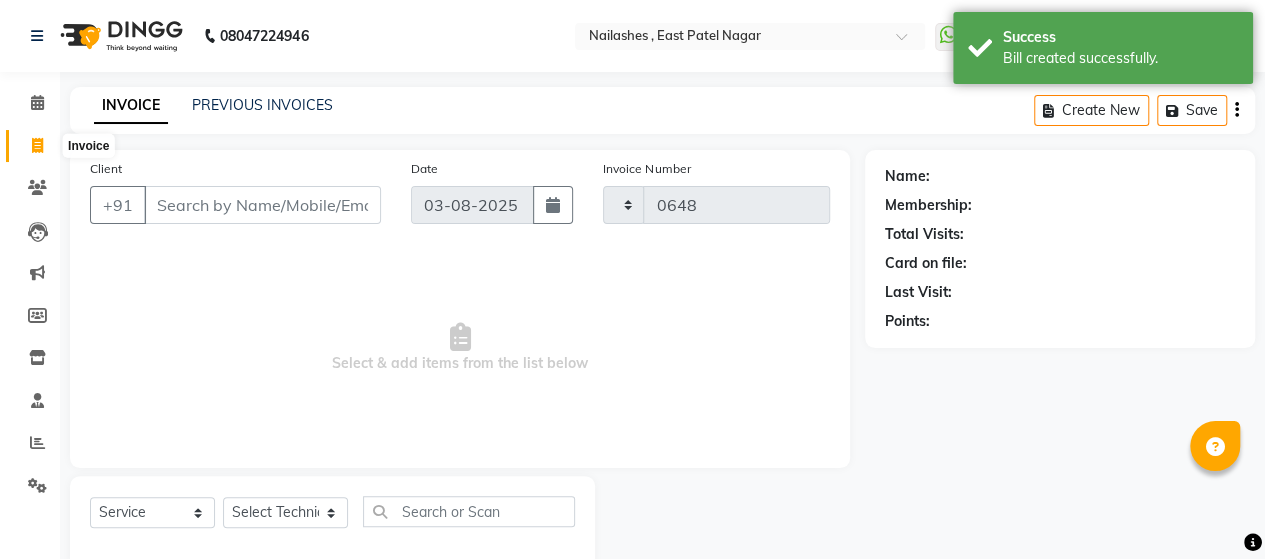 select on "3836" 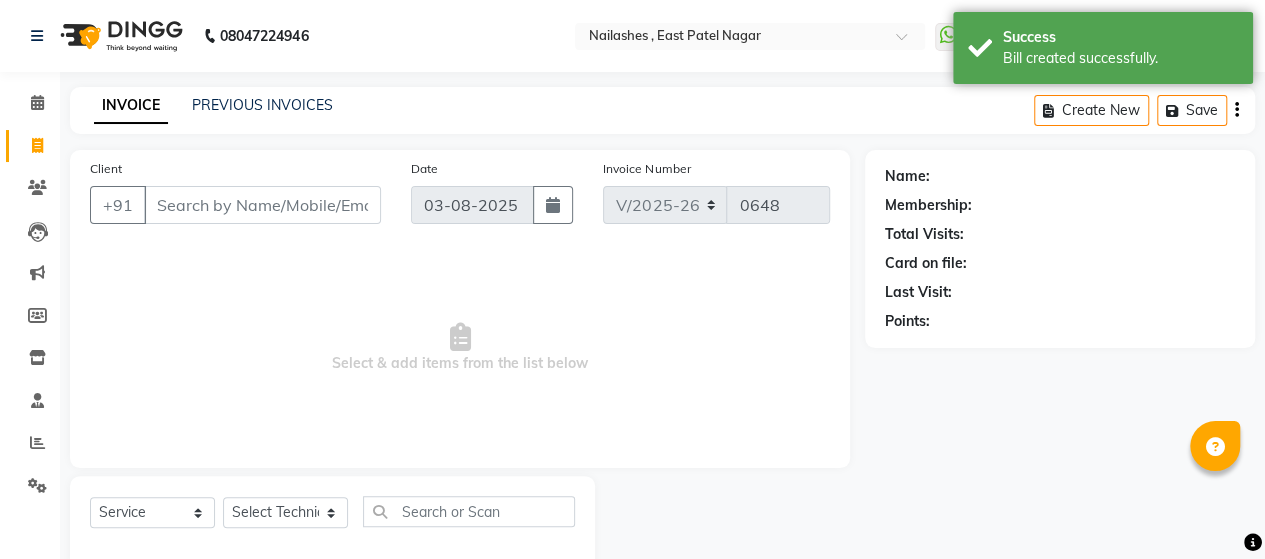 scroll, scrollTop: 41, scrollLeft: 0, axis: vertical 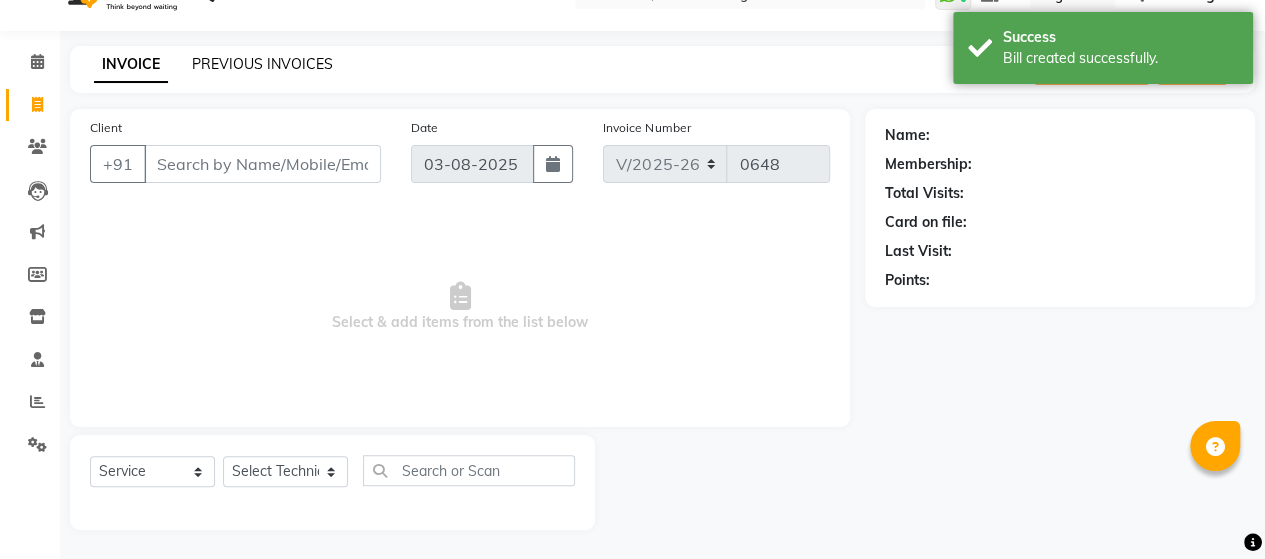 click on "PREVIOUS INVOICES" 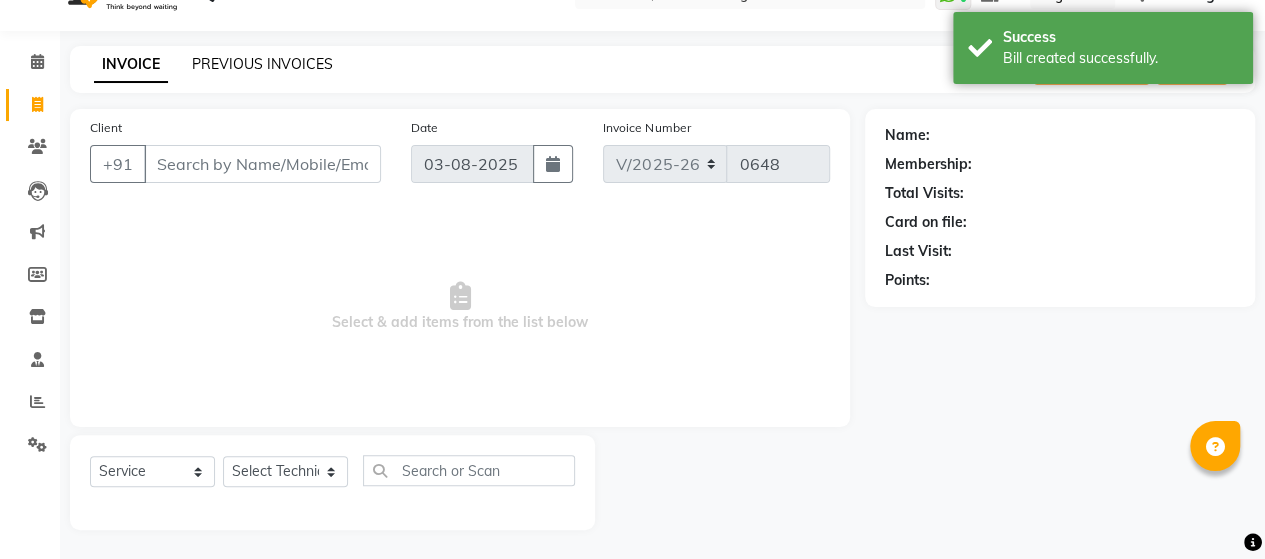 click on "PREVIOUS INVOICES" 